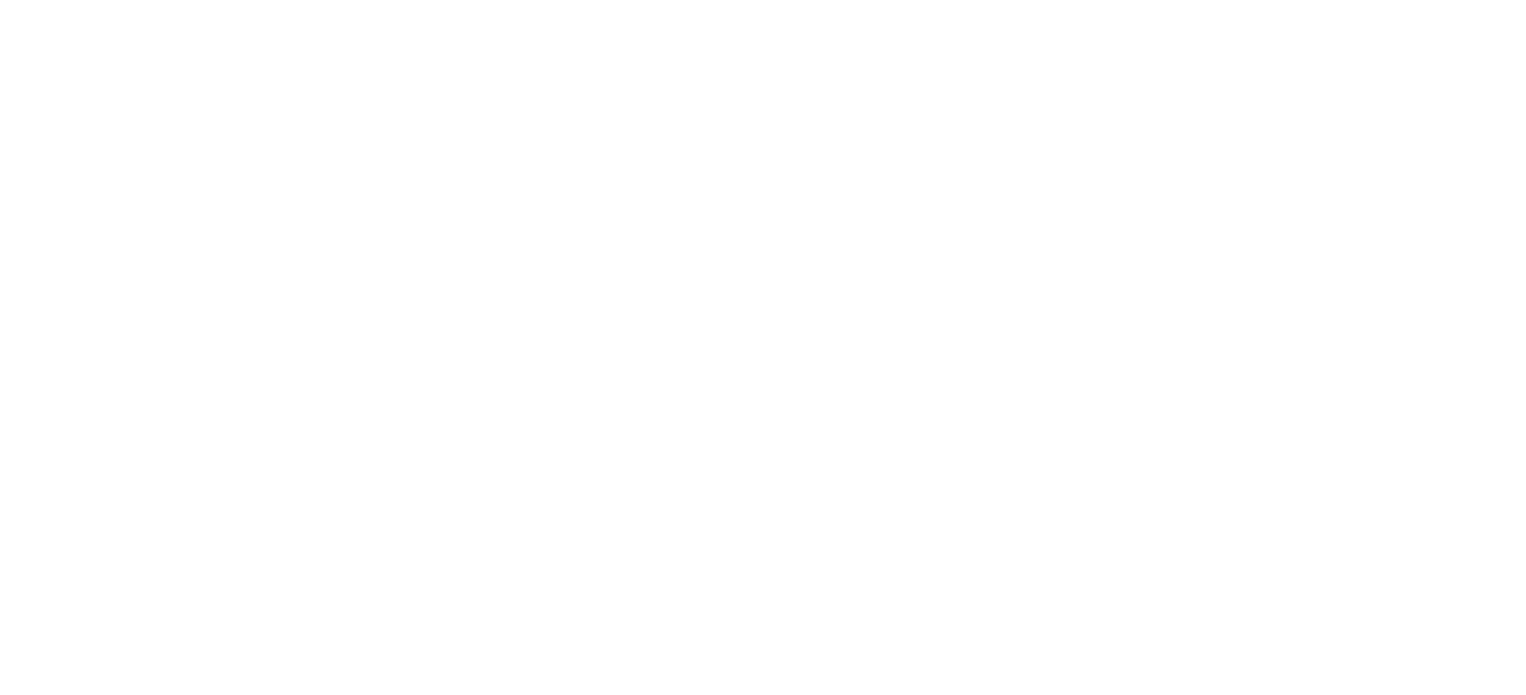 scroll, scrollTop: 0, scrollLeft: 0, axis: both 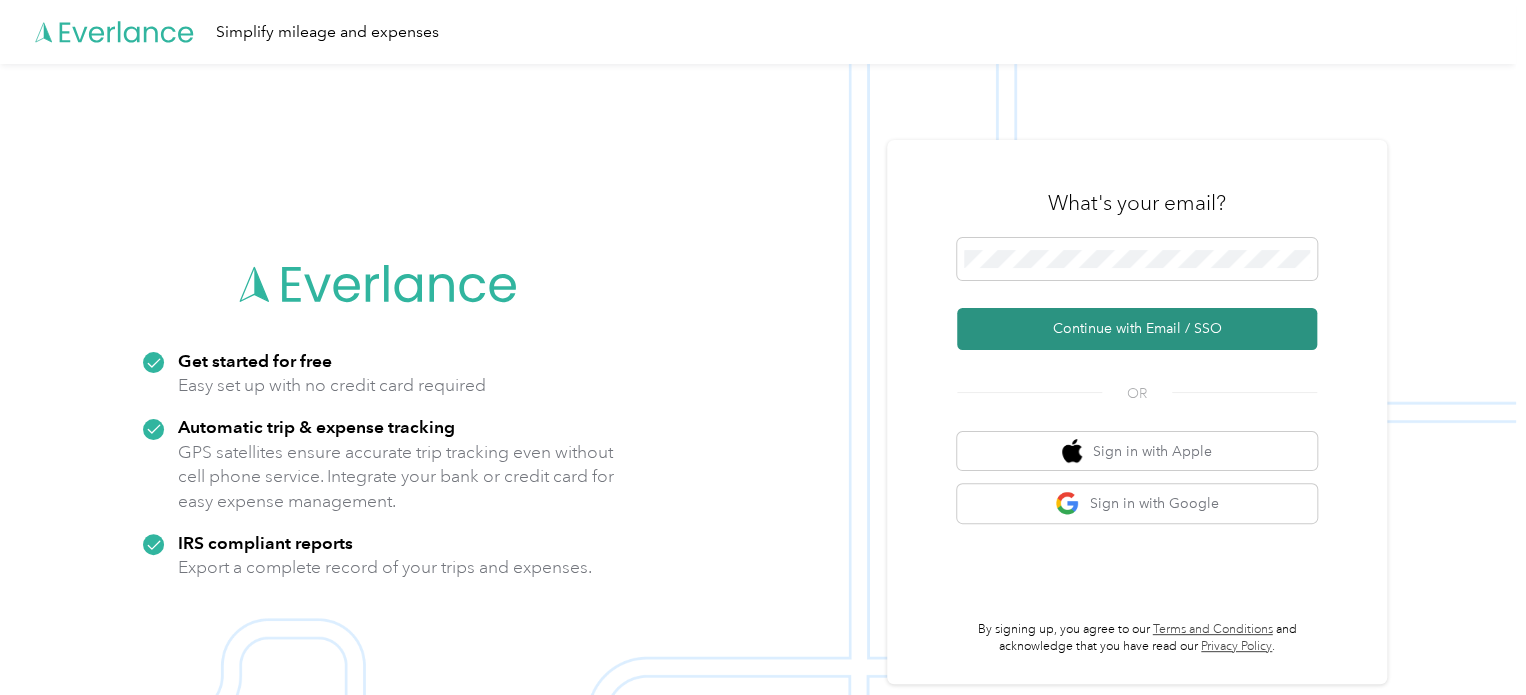 click on "Continue with Email / SSO" at bounding box center [1137, 329] 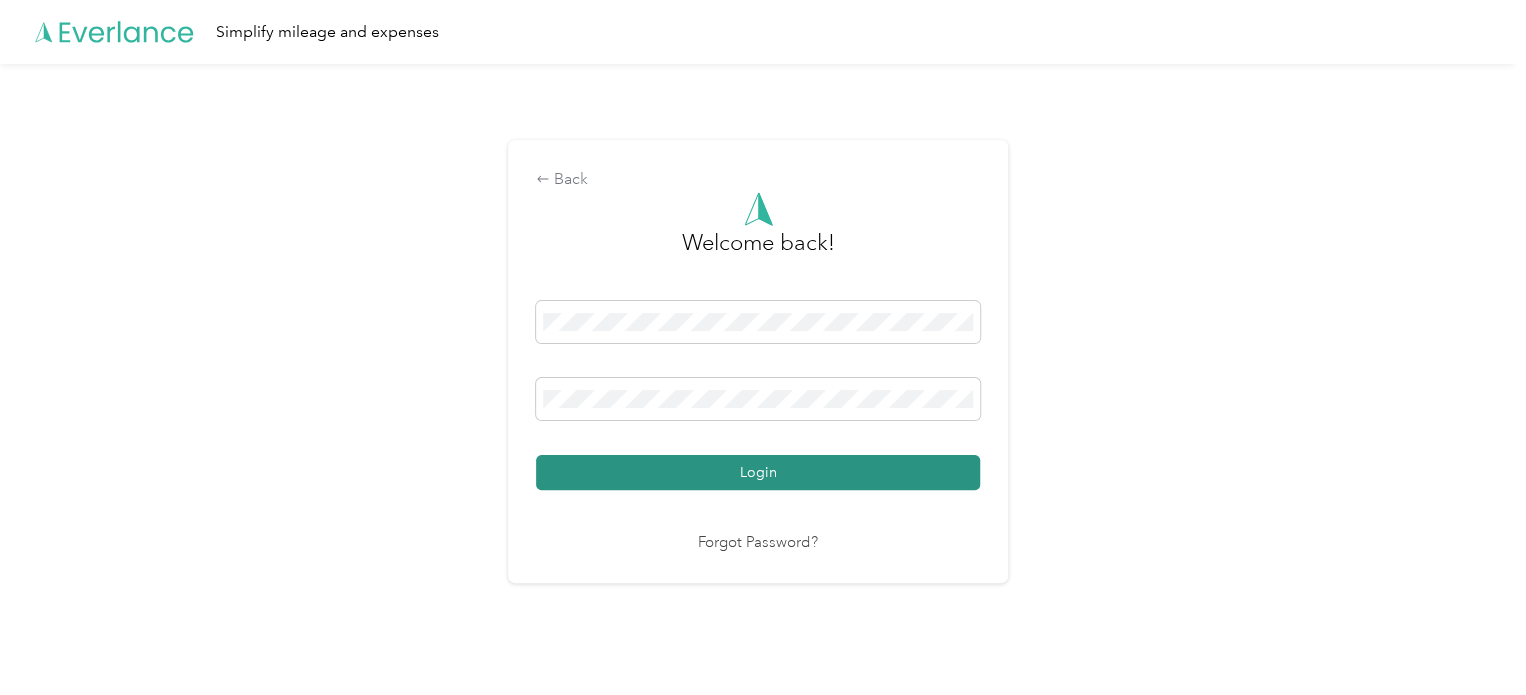 click on "Login" at bounding box center (758, 472) 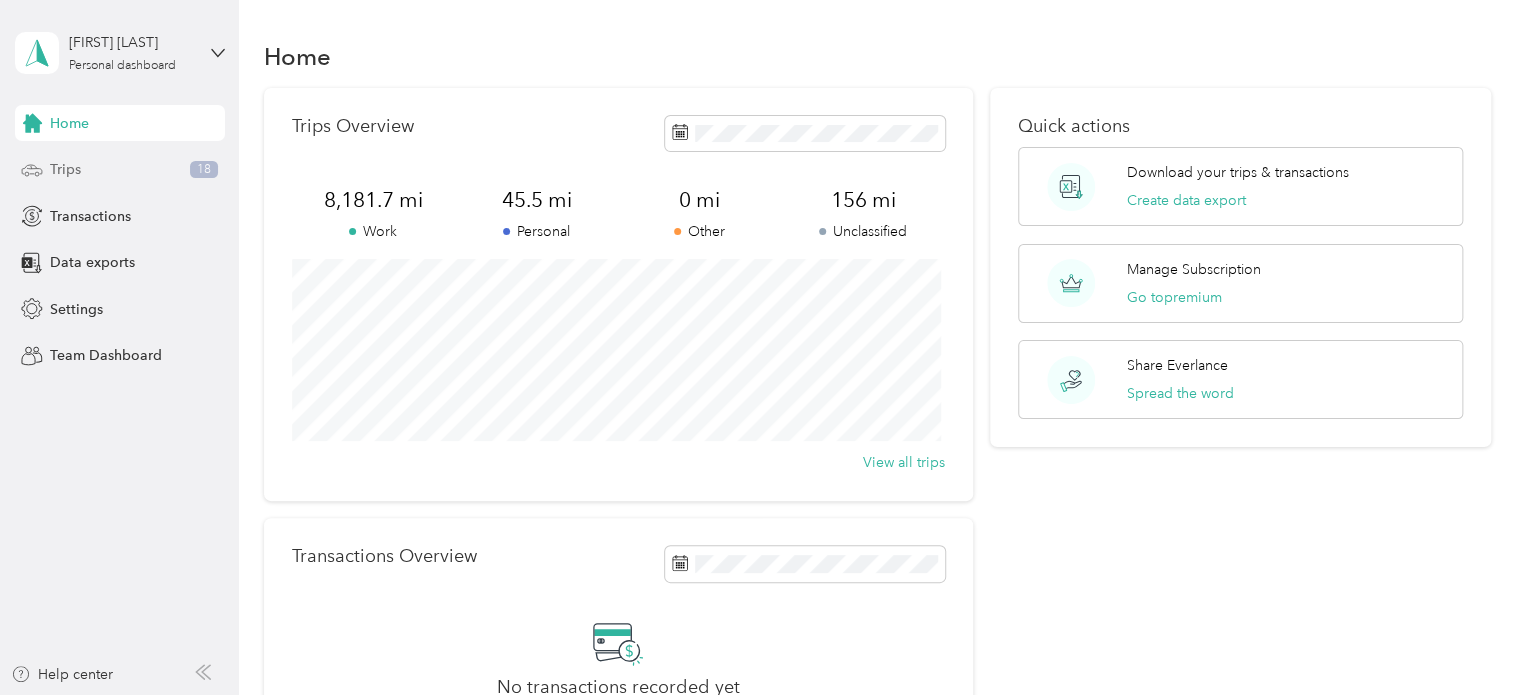 click on "Trips 18" at bounding box center [120, 170] 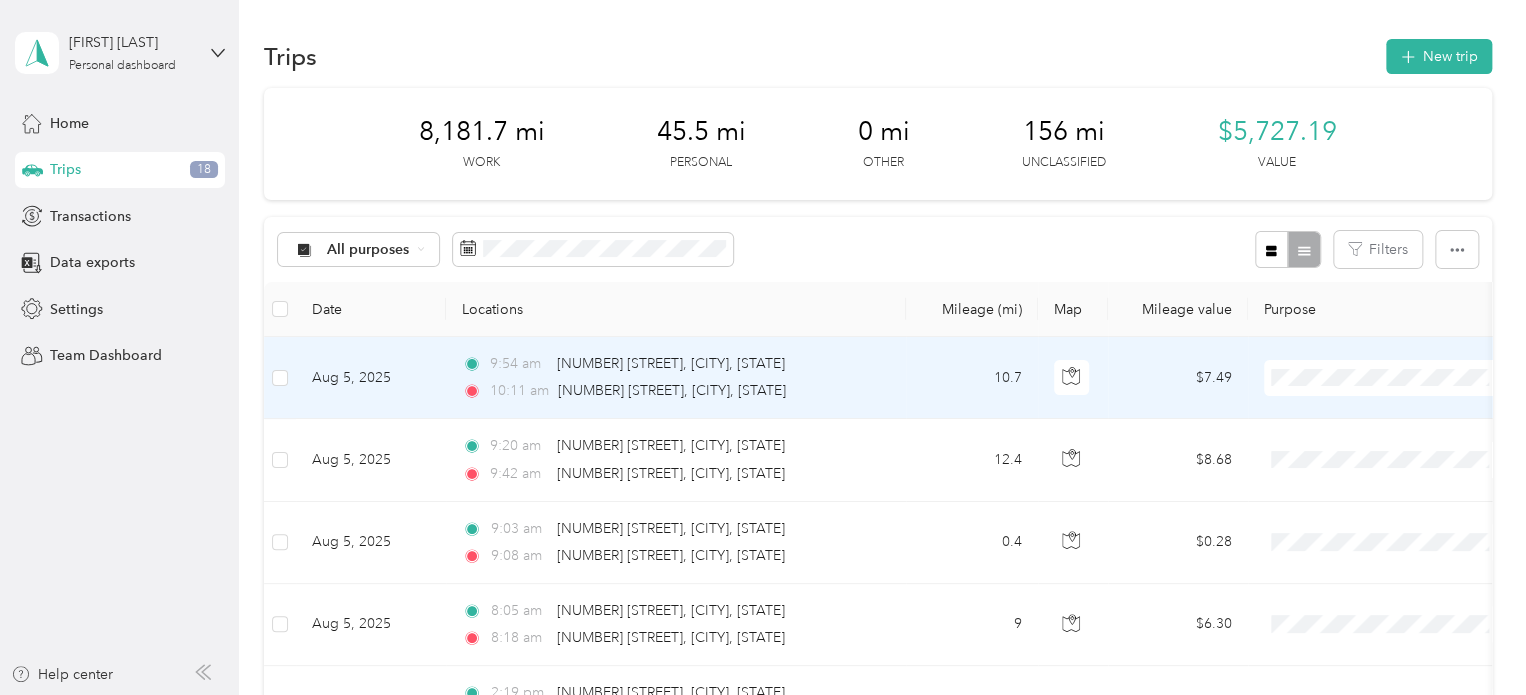 click at bounding box center [1388, 378] 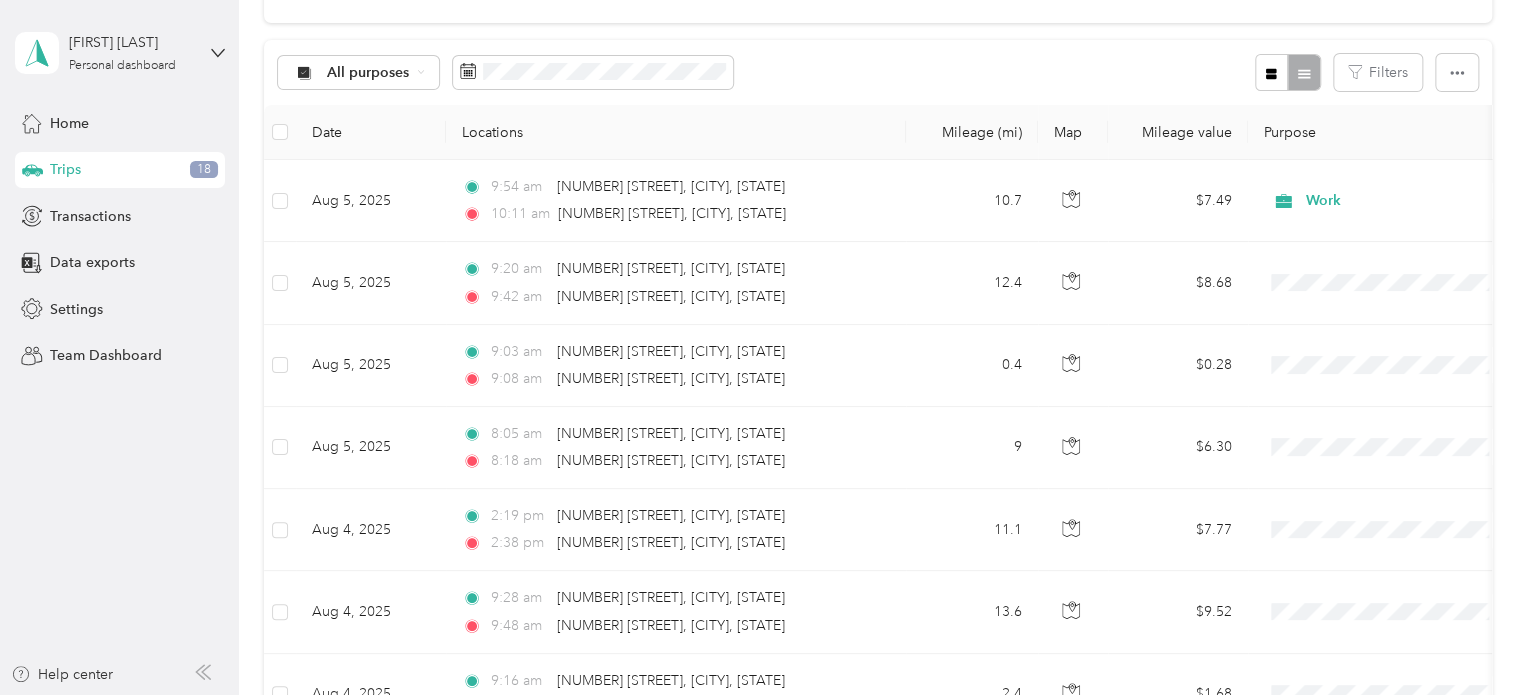 scroll, scrollTop: 184, scrollLeft: 0, axis: vertical 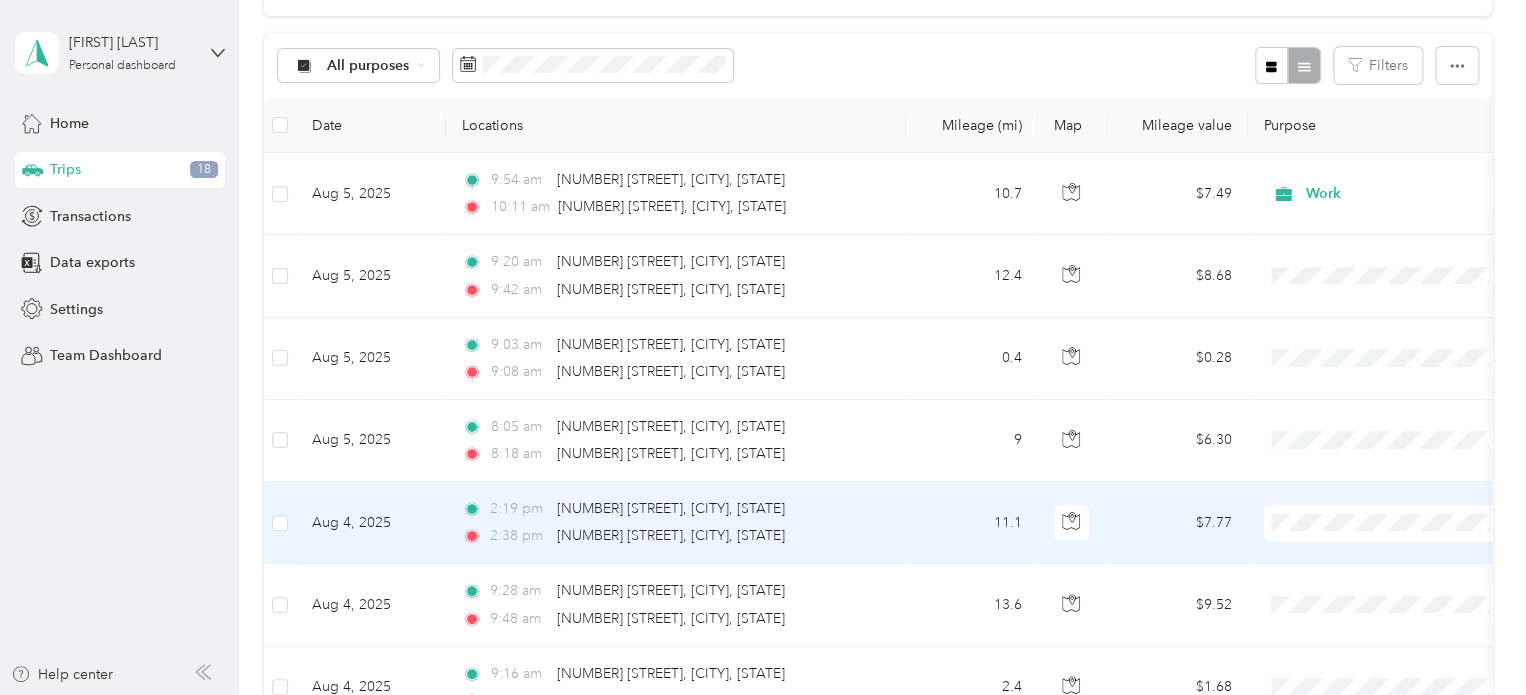click on "Work" at bounding box center (1405, 234) 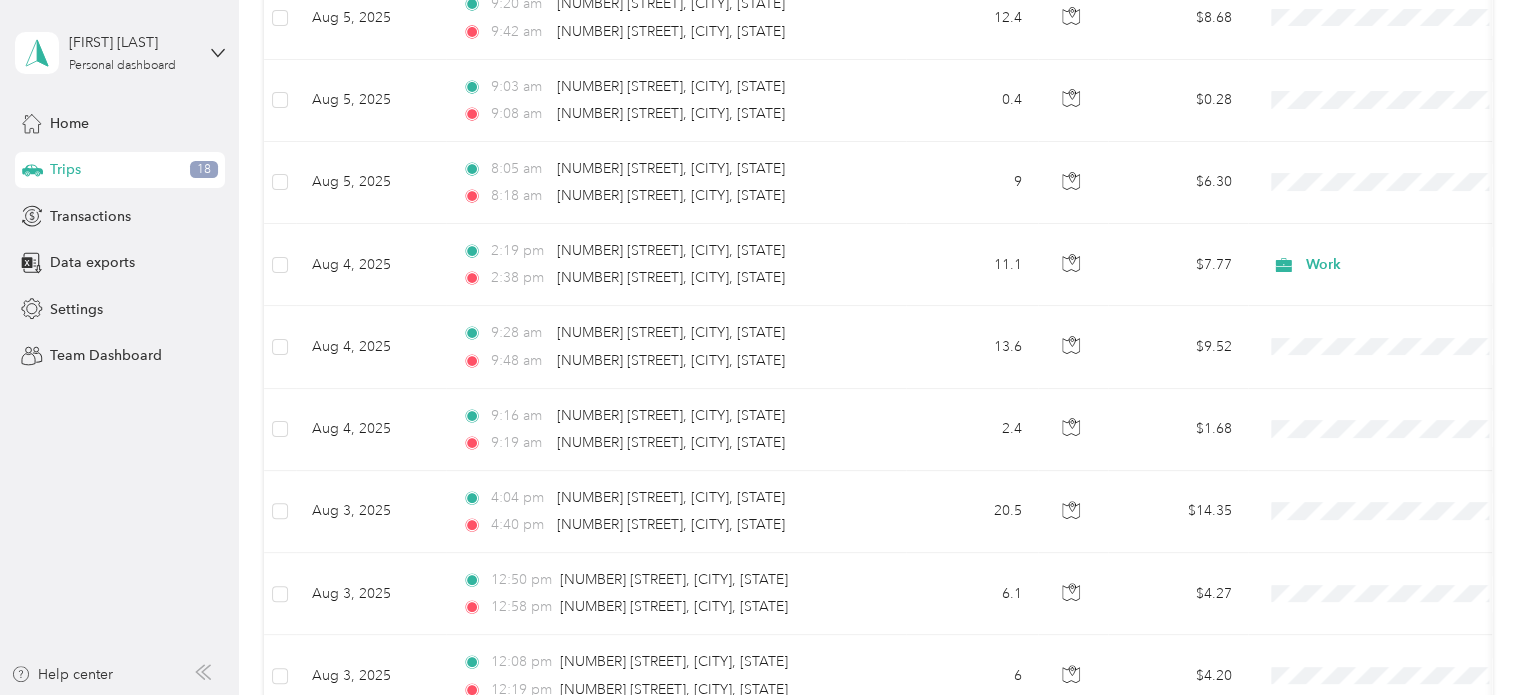 scroll, scrollTop: 449, scrollLeft: 0, axis: vertical 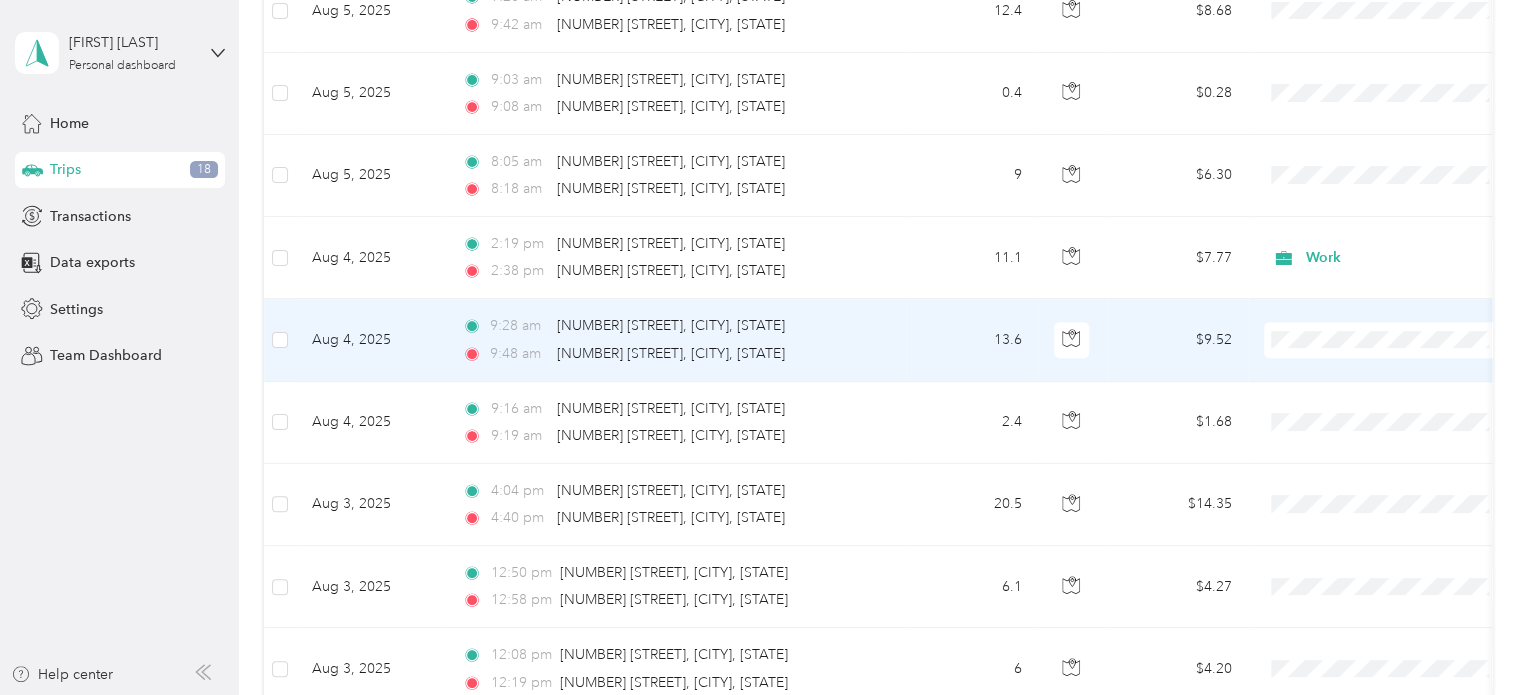 click on "Work" at bounding box center (1388, 375) 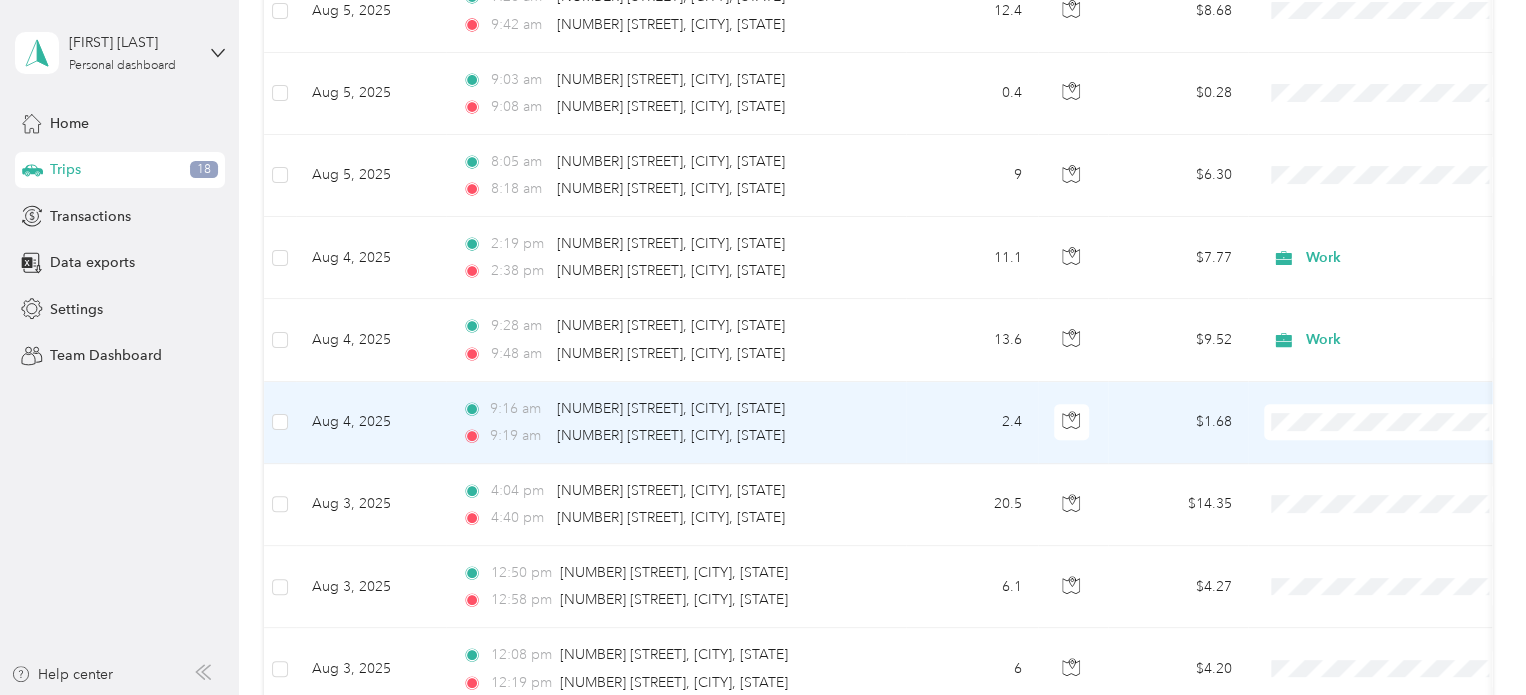 click on "Work" at bounding box center (1388, 126) 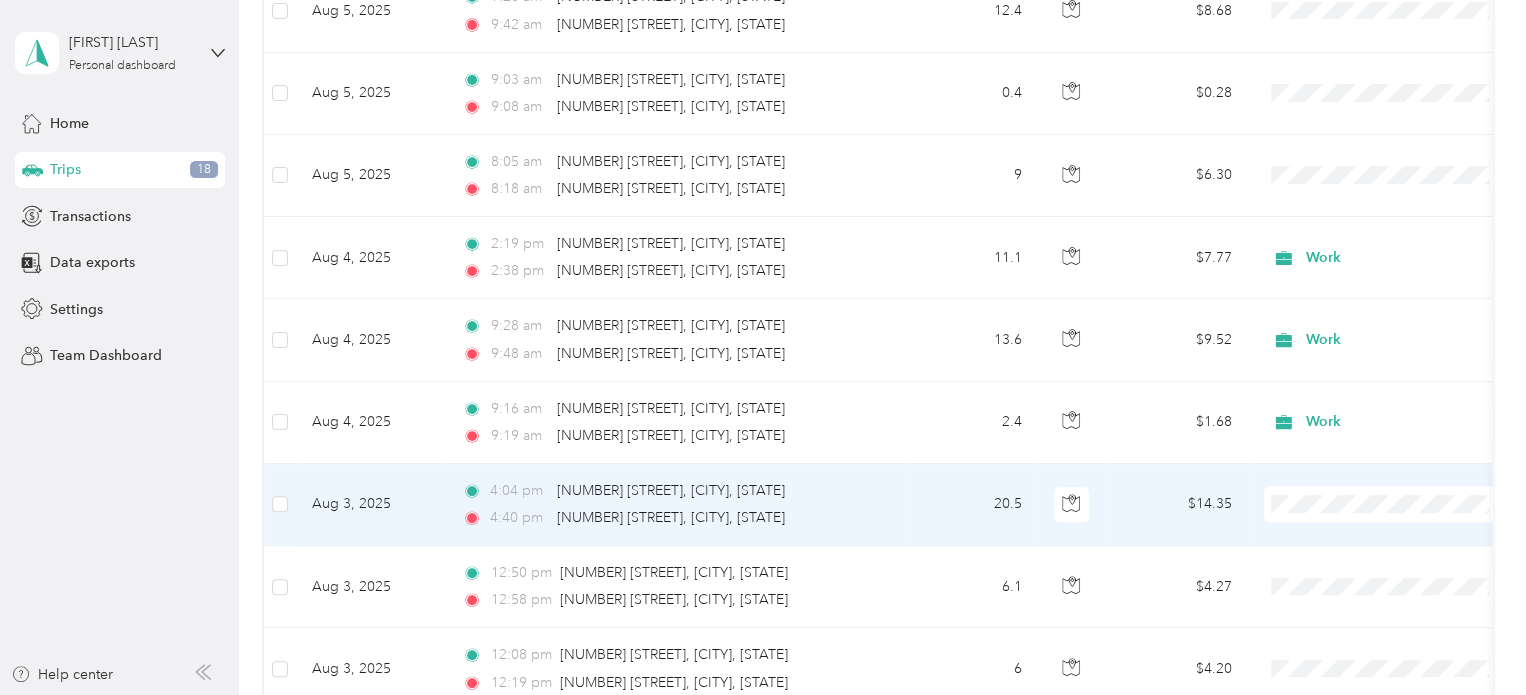 click on "Personal" at bounding box center [1405, 253] 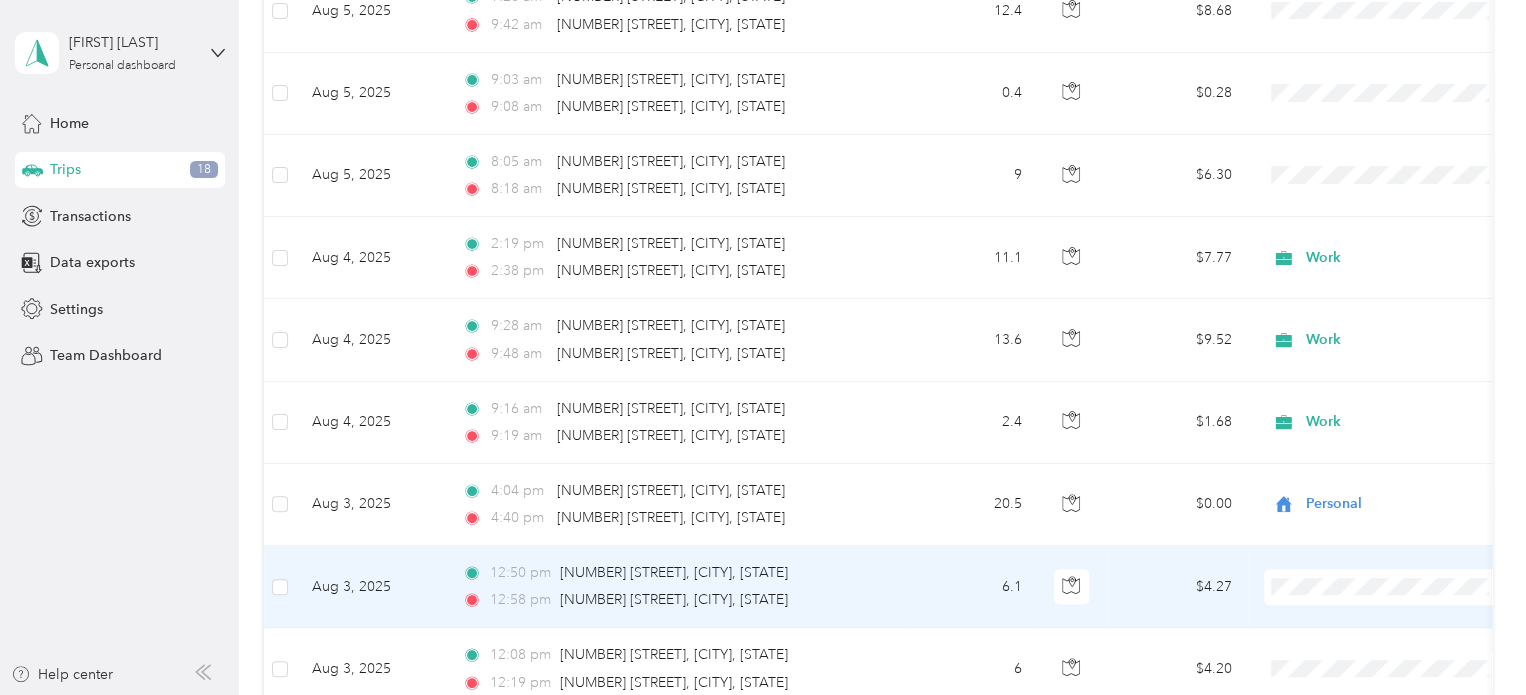 click on "Work Personal Construction  Construction  Other Charity Medical Moving Commute" at bounding box center [1388, 414] 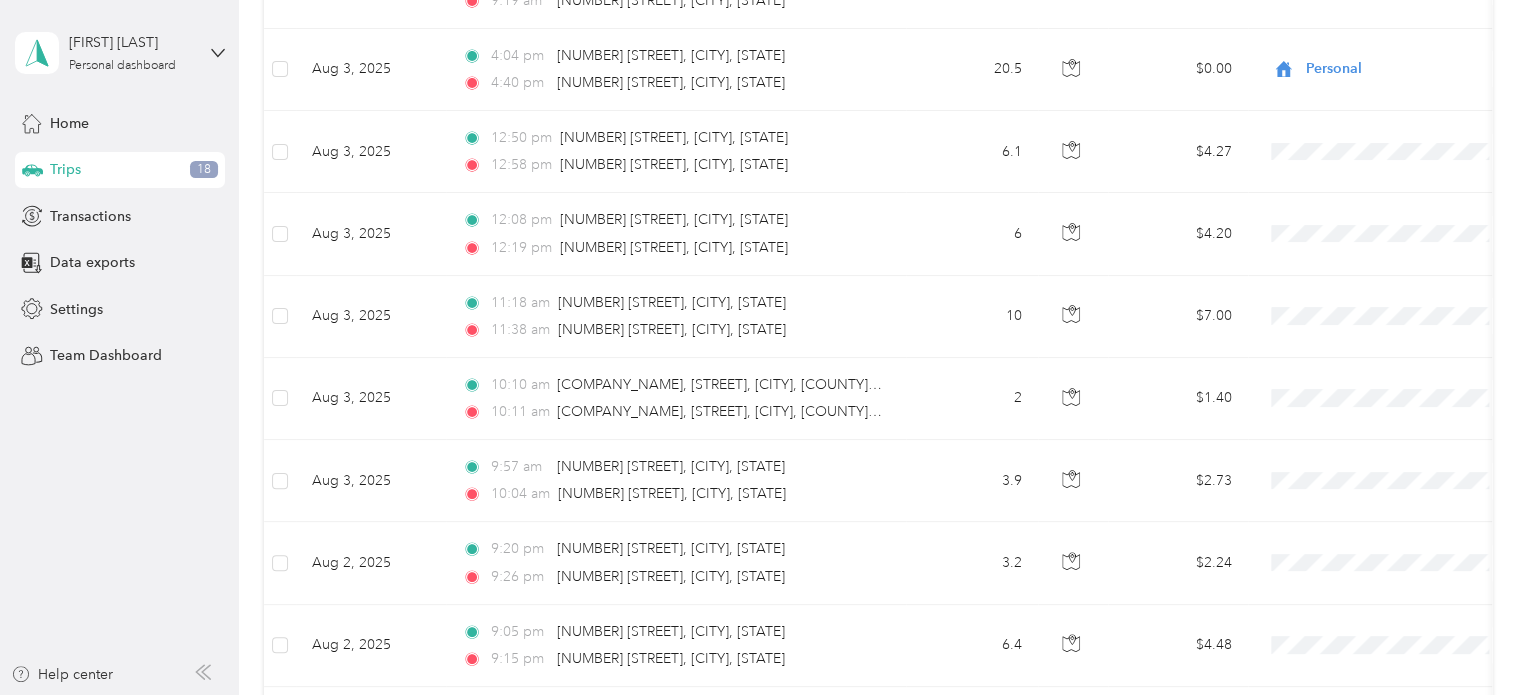 scroll, scrollTop: 891, scrollLeft: 0, axis: vertical 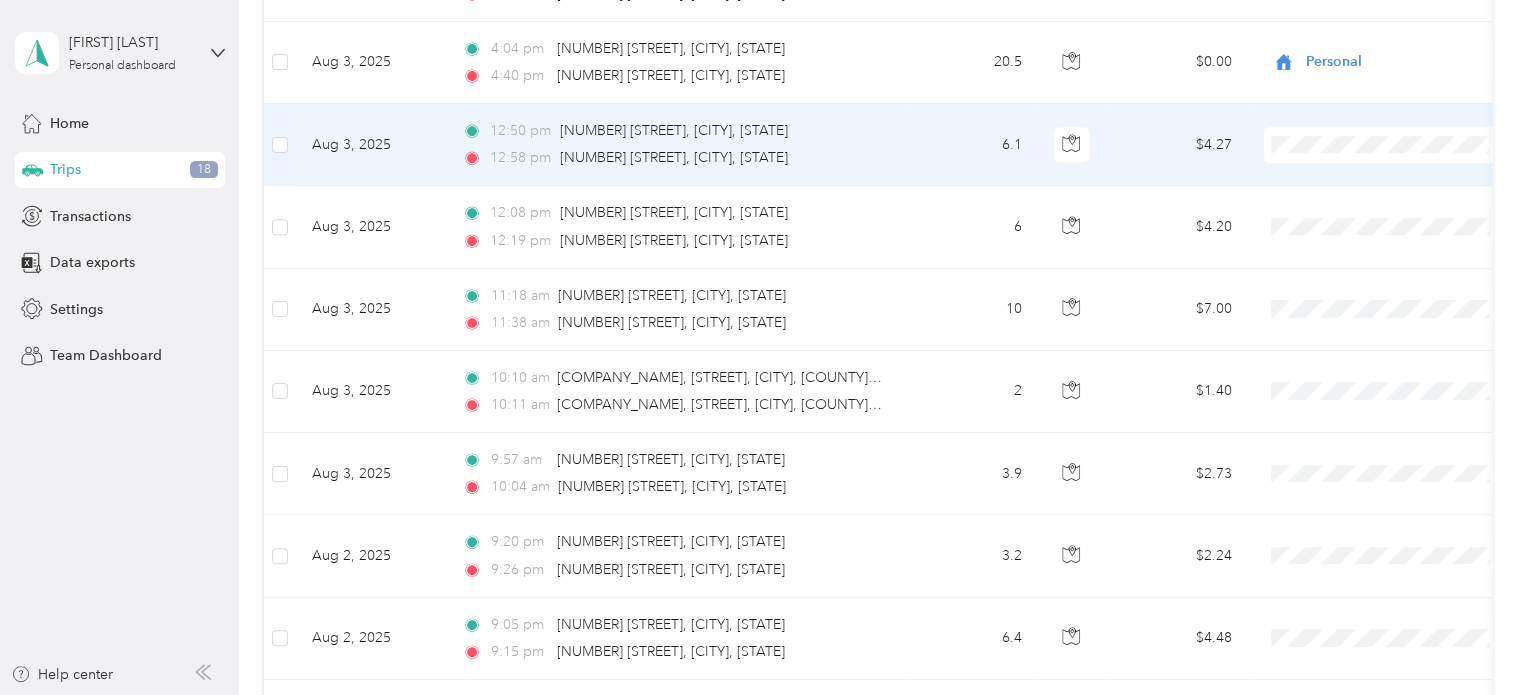 click at bounding box center (1388, 145) 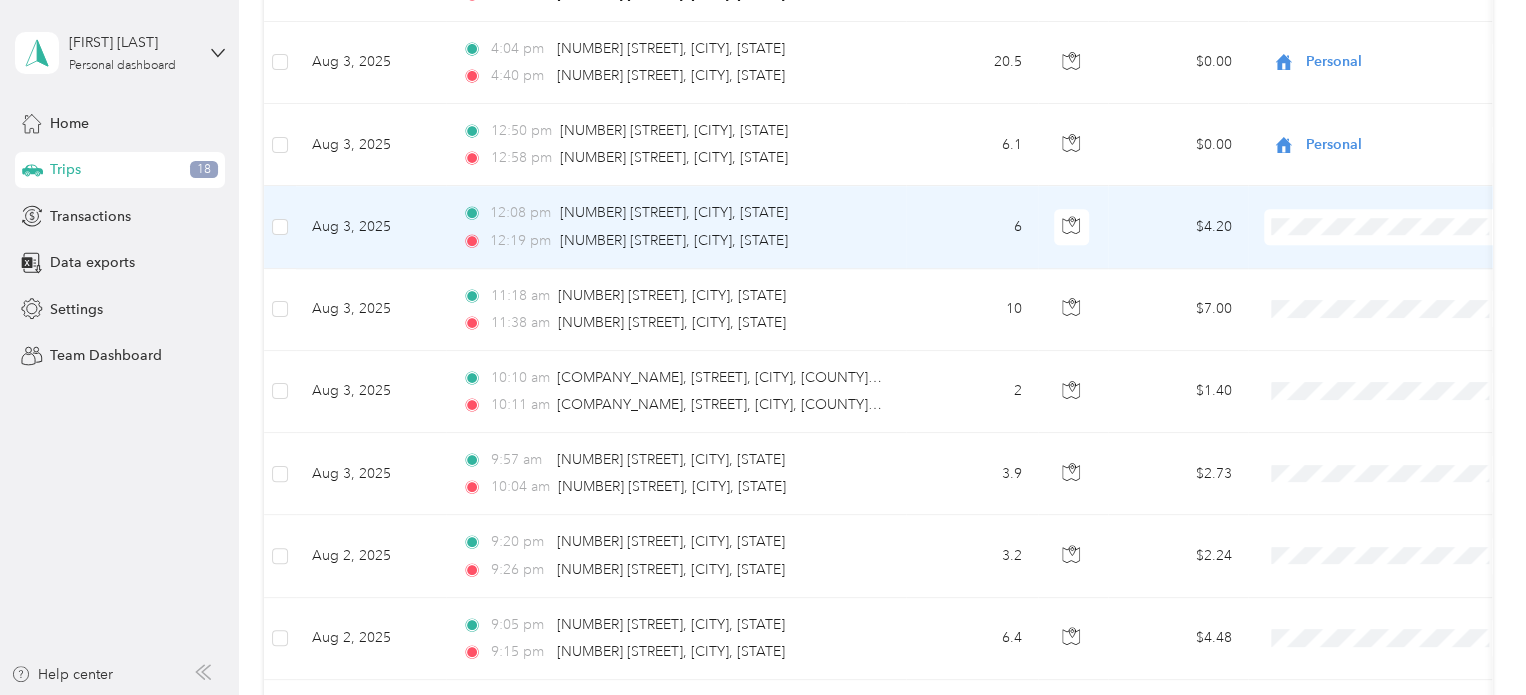 click on "Personal" at bounding box center [1388, 290] 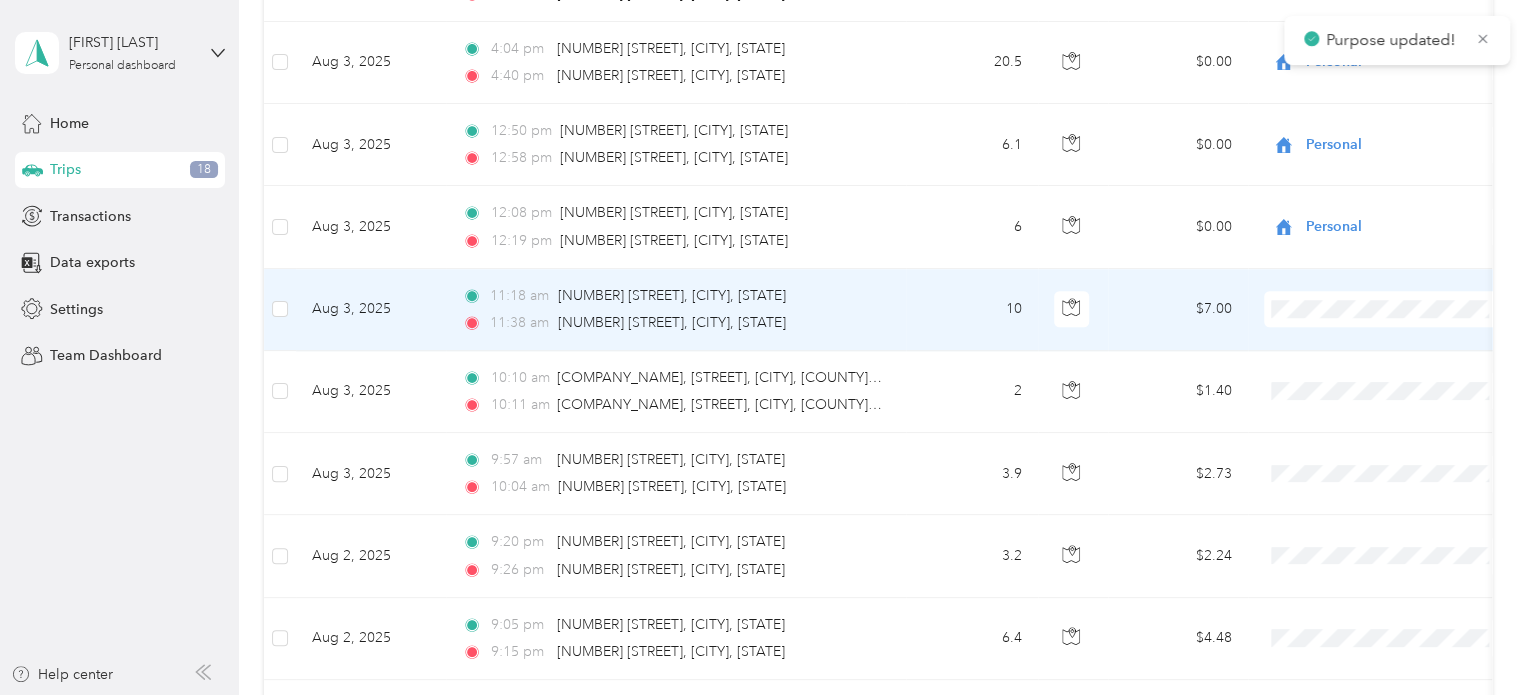click on "Personal" at bounding box center [1388, 368] 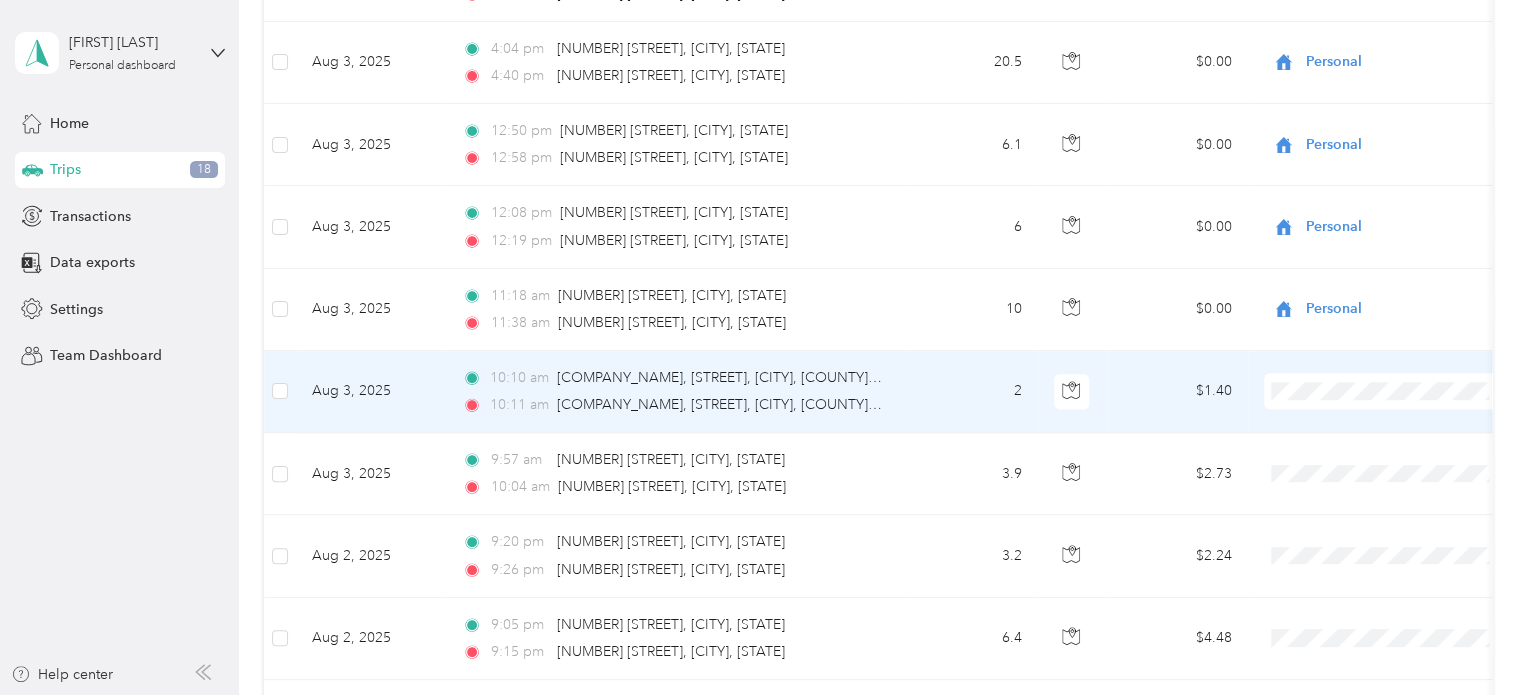 click on "Personal" at bounding box center [1388, 452] 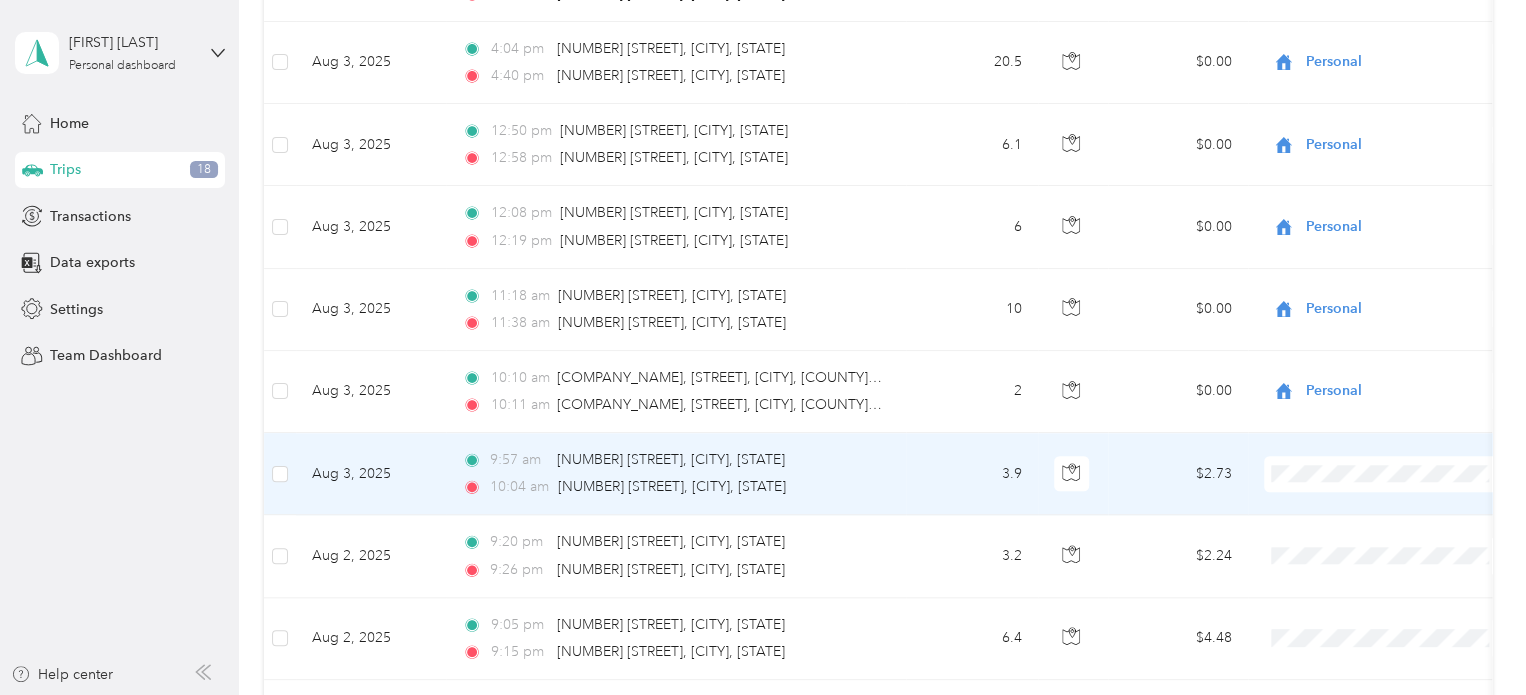 click on "Work Personal Construction  Construction  Other Charity Medical Moving Commute" at bounding box center [1388, 299] 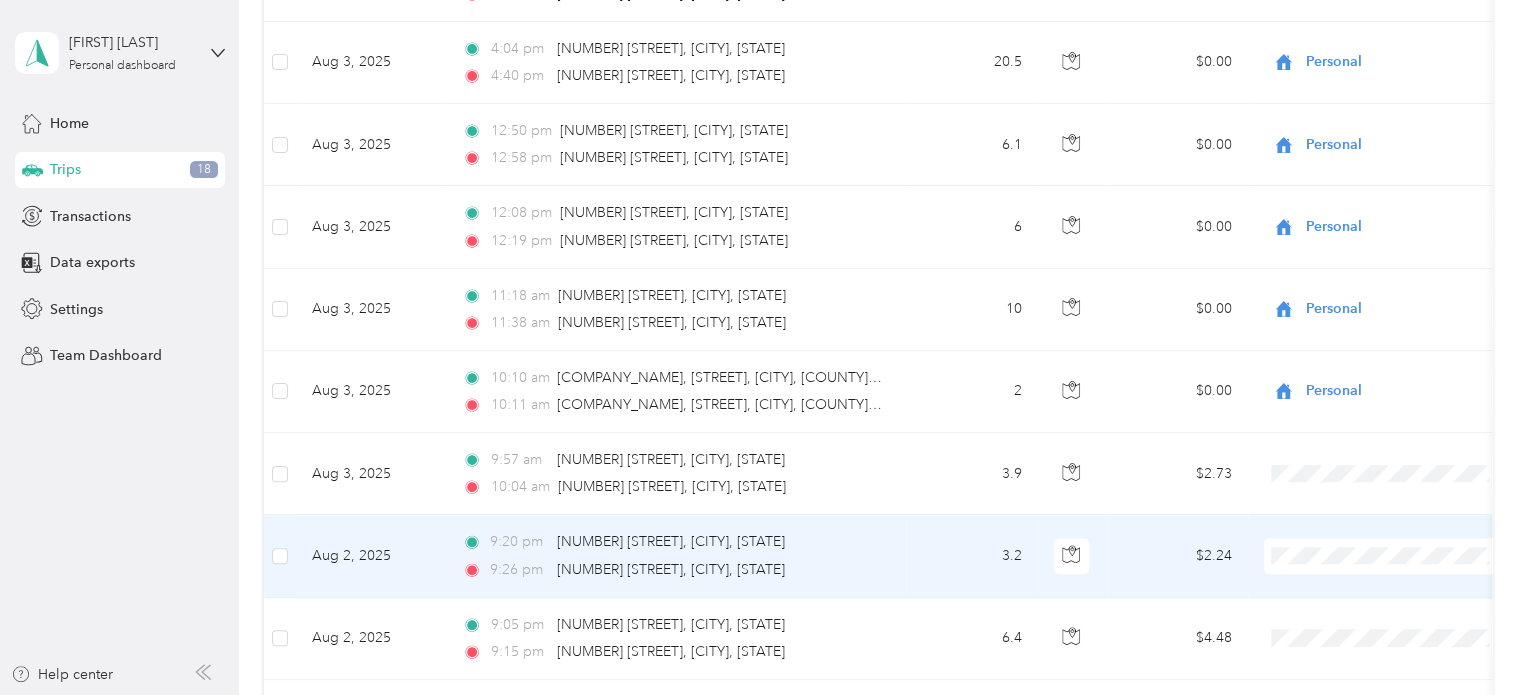 click on "Personal" at bounding box center (1405, 293) 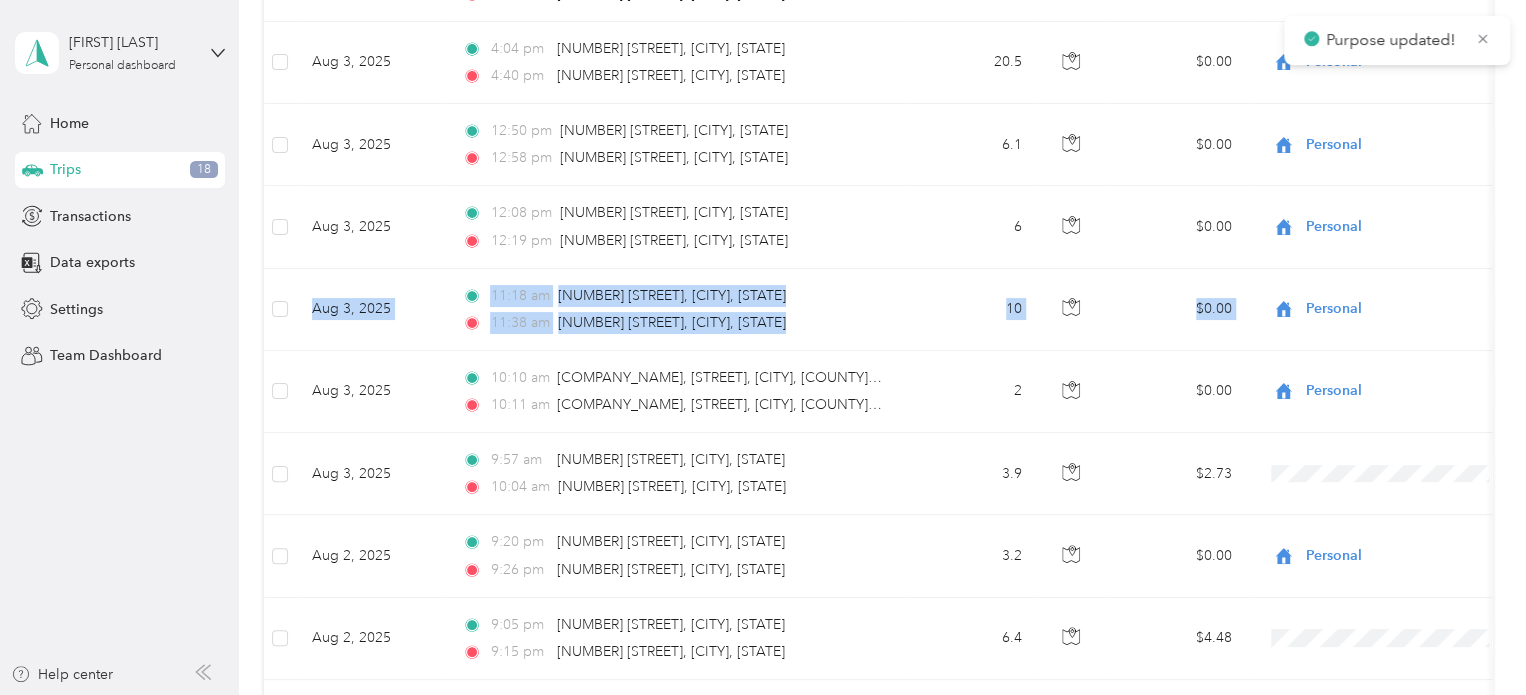 drag, startPoint x: 1509, startPoint y: 255, endPoint x: 1512, endPoint y: 317, distance: 62.072536 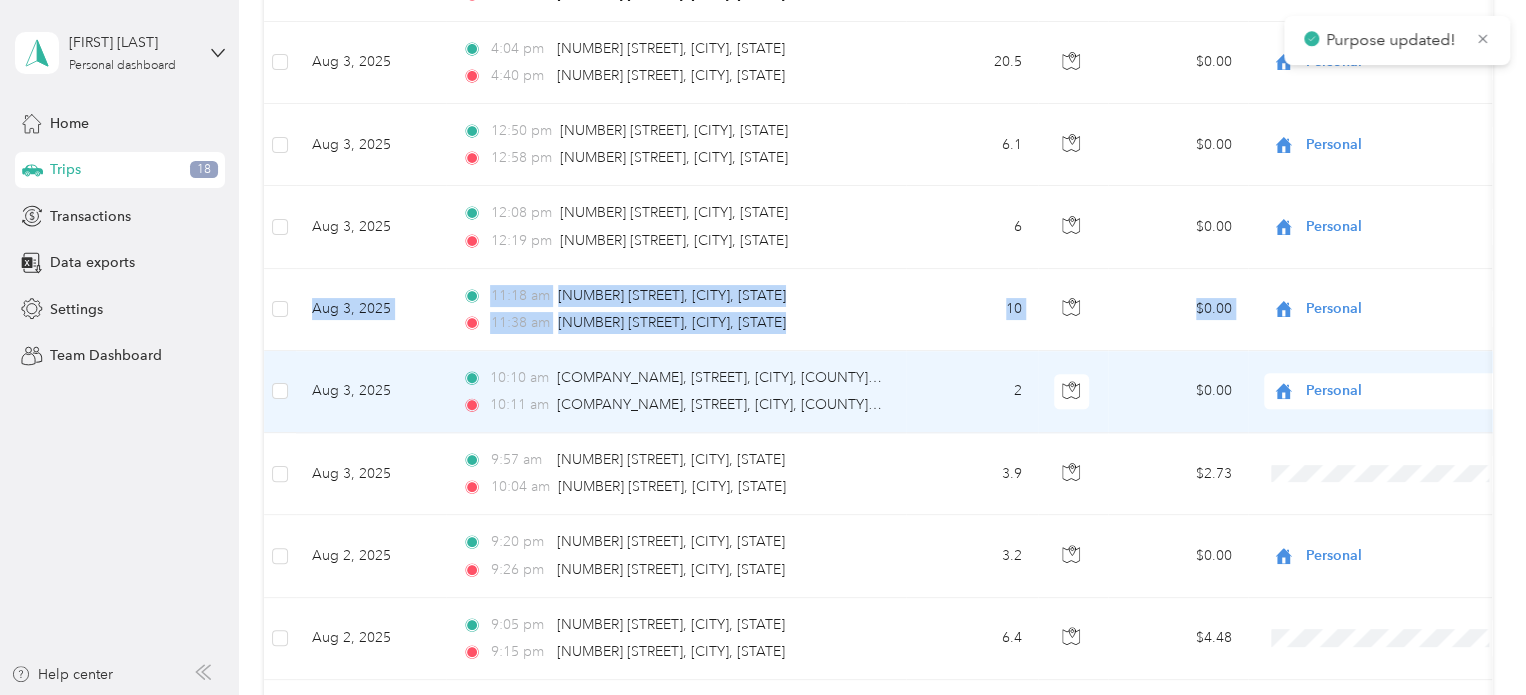 click on "Personal" at bounding box center (1397, 391) 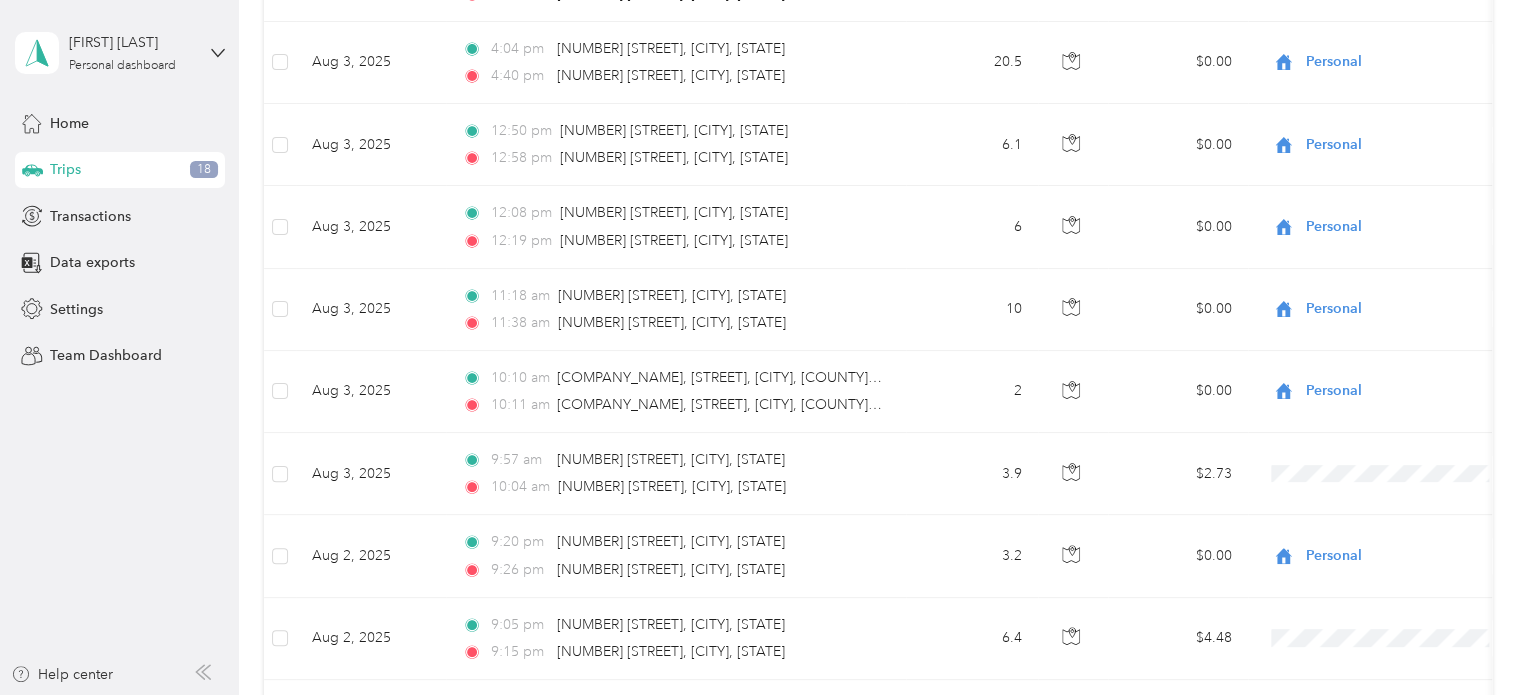 click on "[FIRST] [LAST] Personal dashboard Home Trips [NUMBER] Transactions Data exports Settings Team Dashboard   Help center" at bounding box center (119, 347) 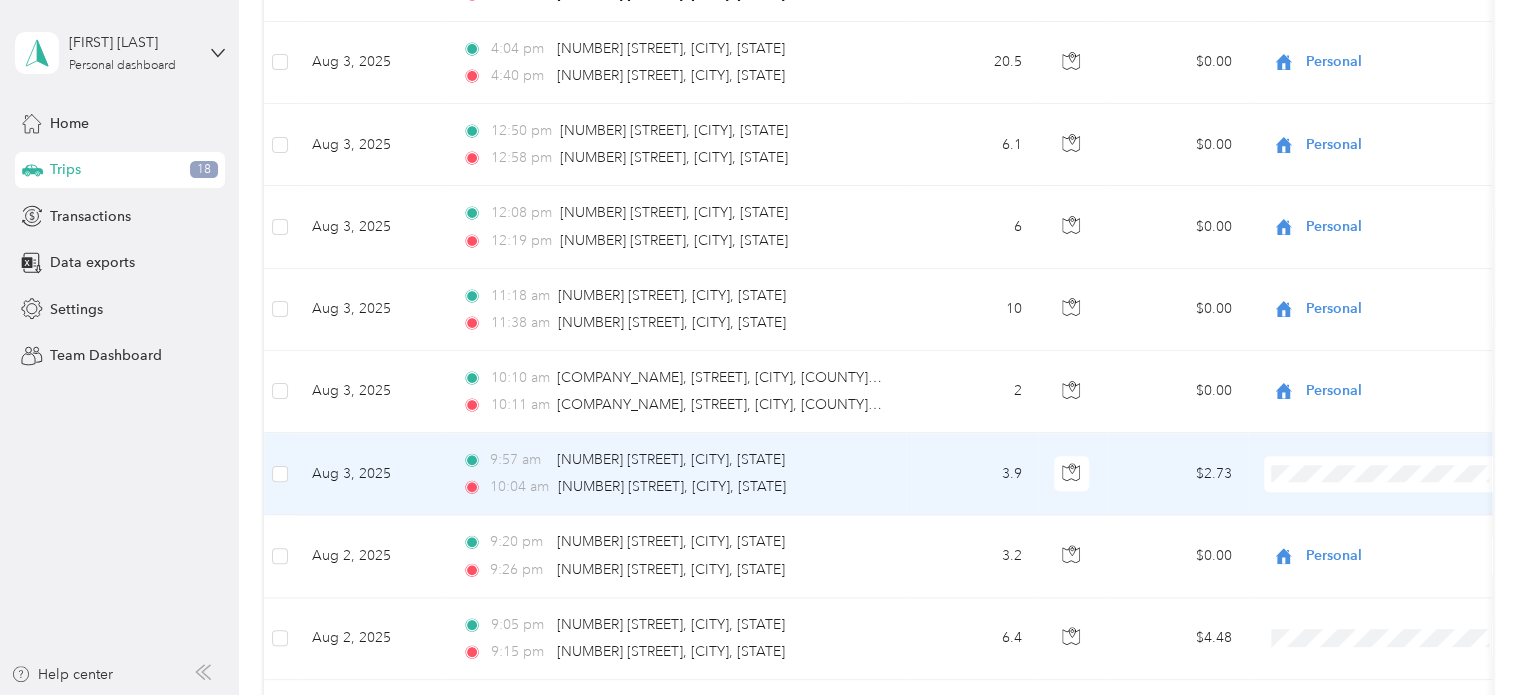 click on "Personal" at bounding box center [1405, 211] 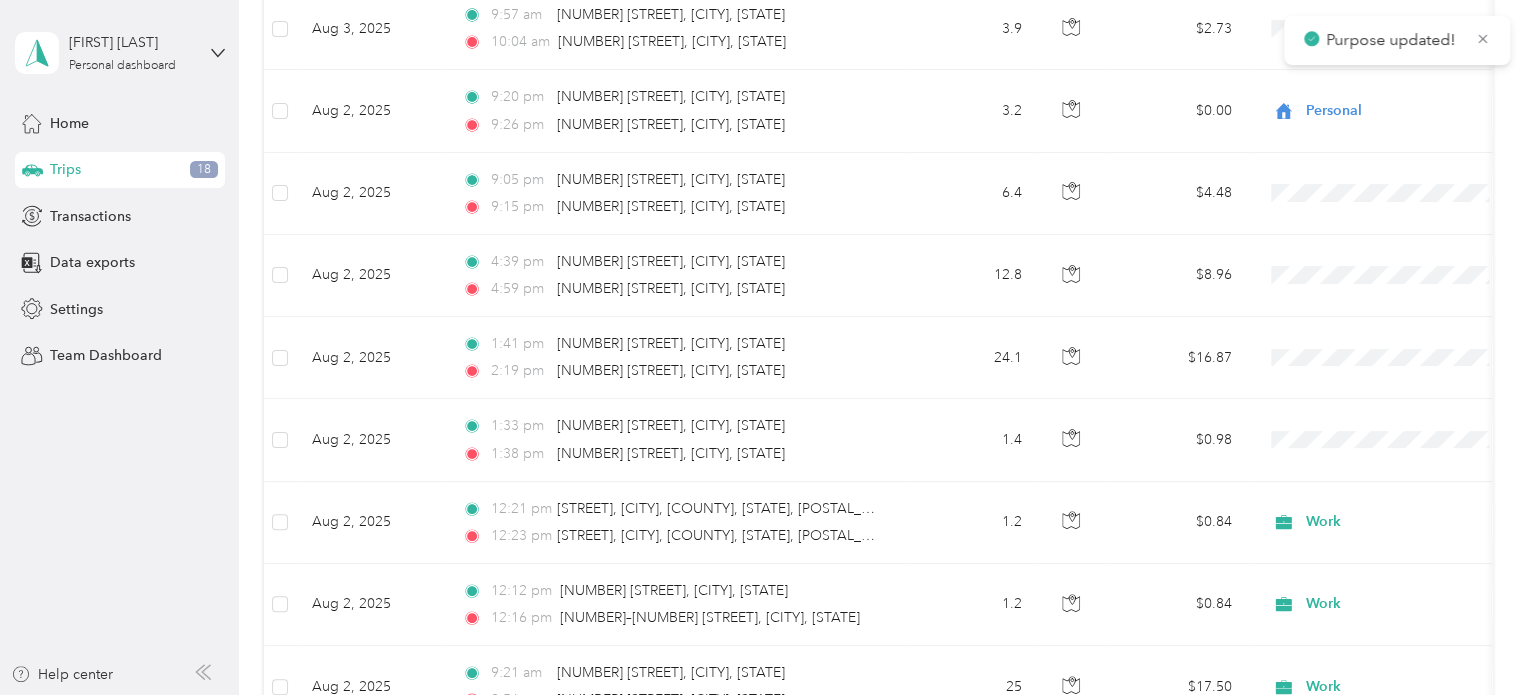 scroll, scrollTop: 1346, scrollLeft: 0, axis: vertical 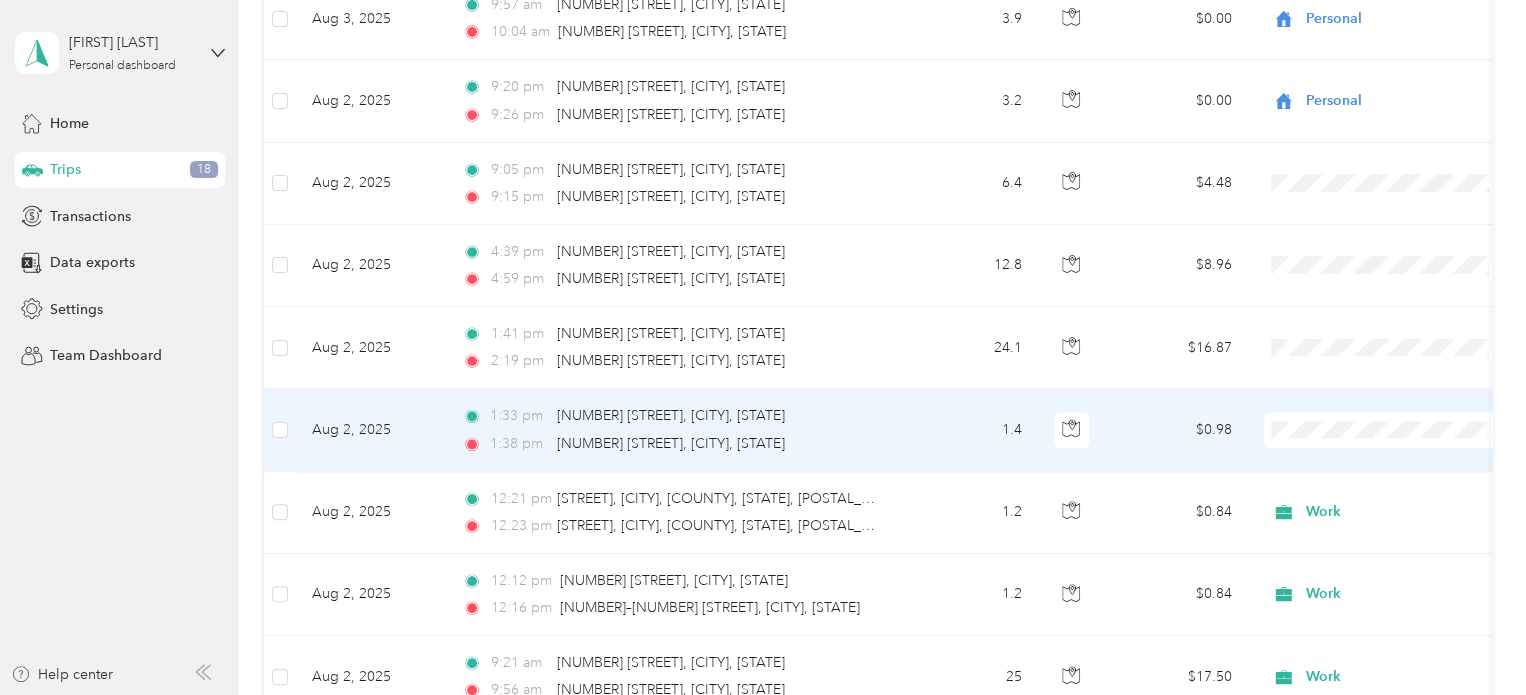 click on "Work" at bounding box center (1405, 131) 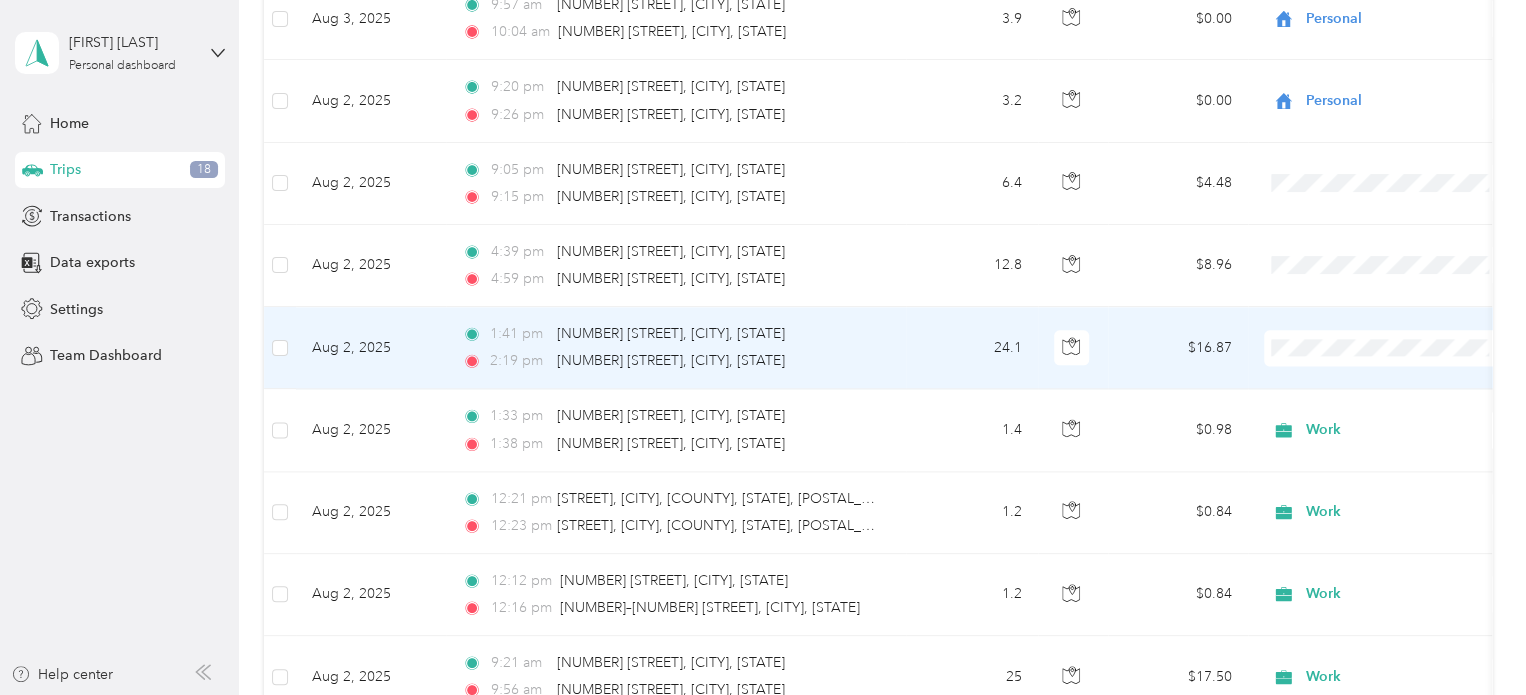 click on "Work" at bounding box center (1405, 380) 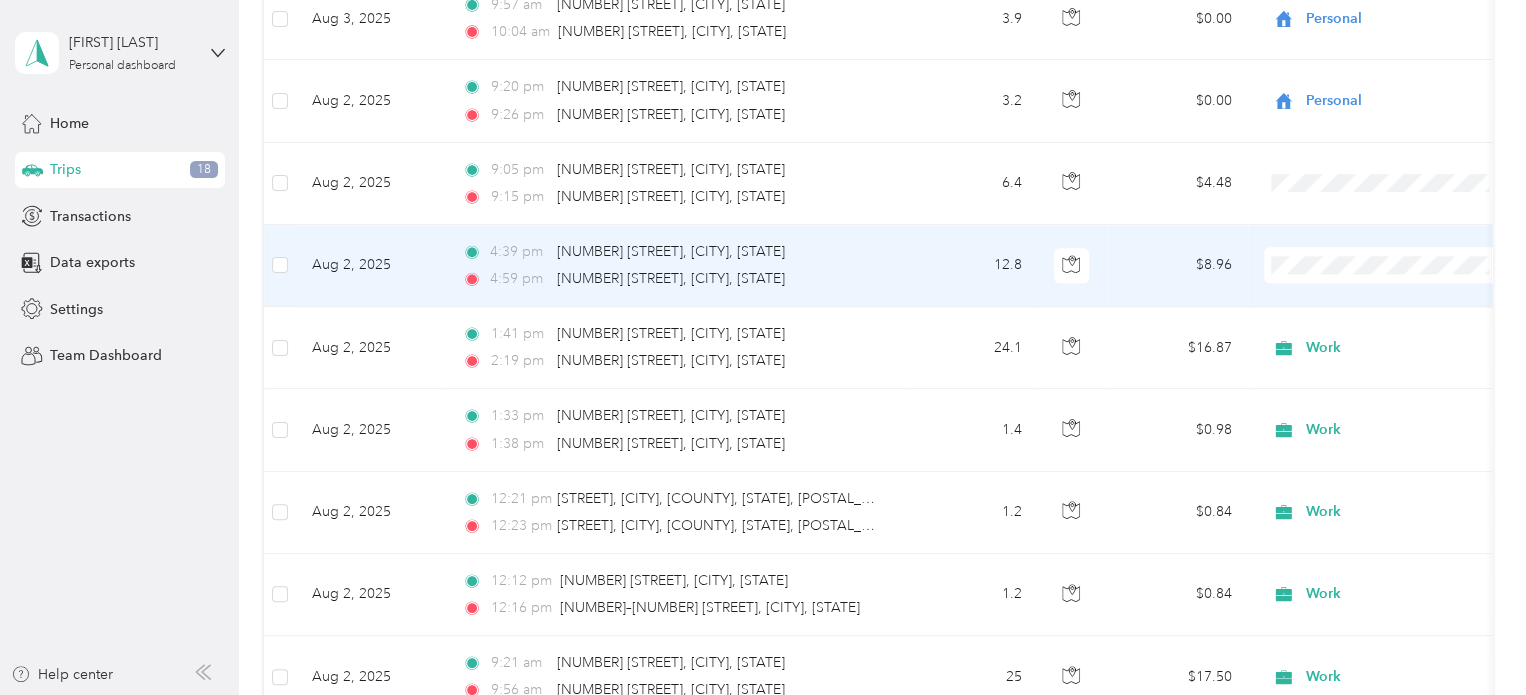 click on "Work" at bounding box center (1405, 287) 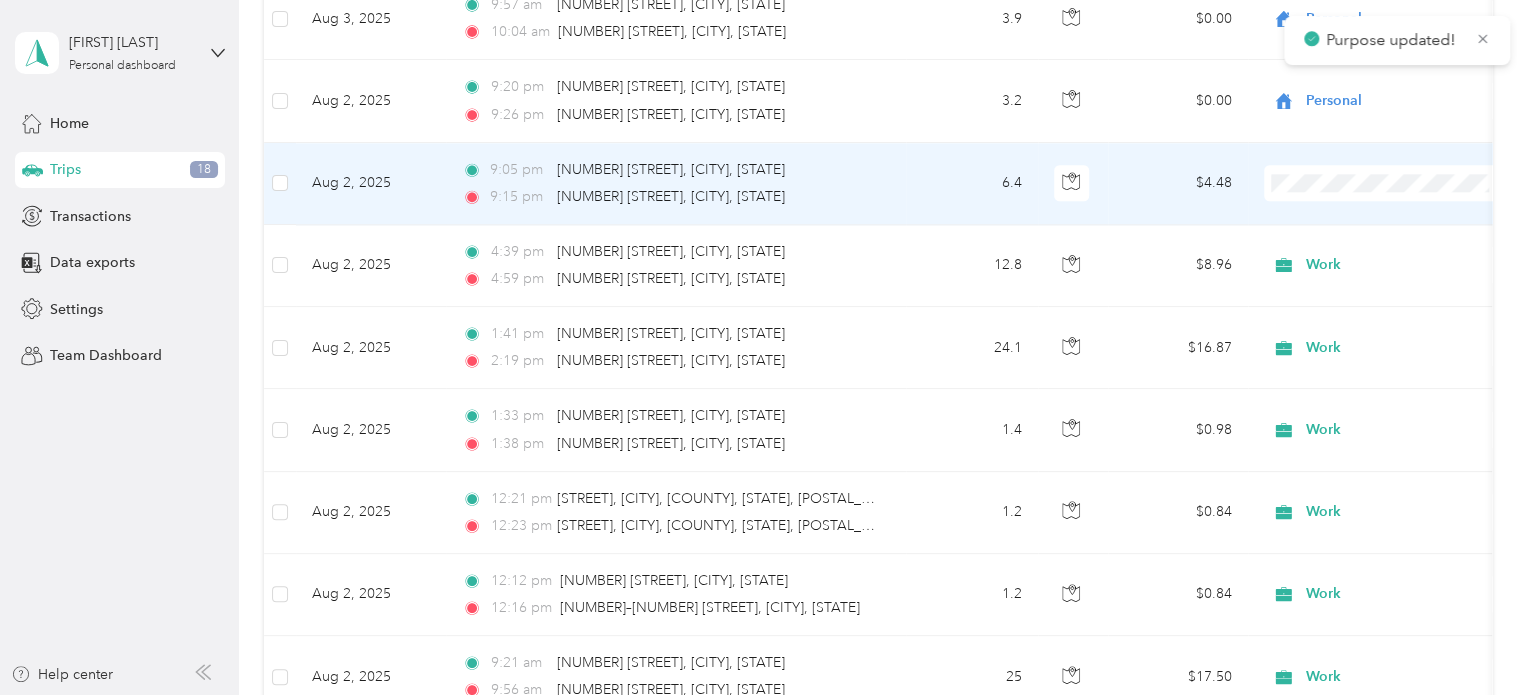 click on "Work Personal Construction  Construction  Other Charity Medical Moving Commute" at bounding box center [1388, 339] 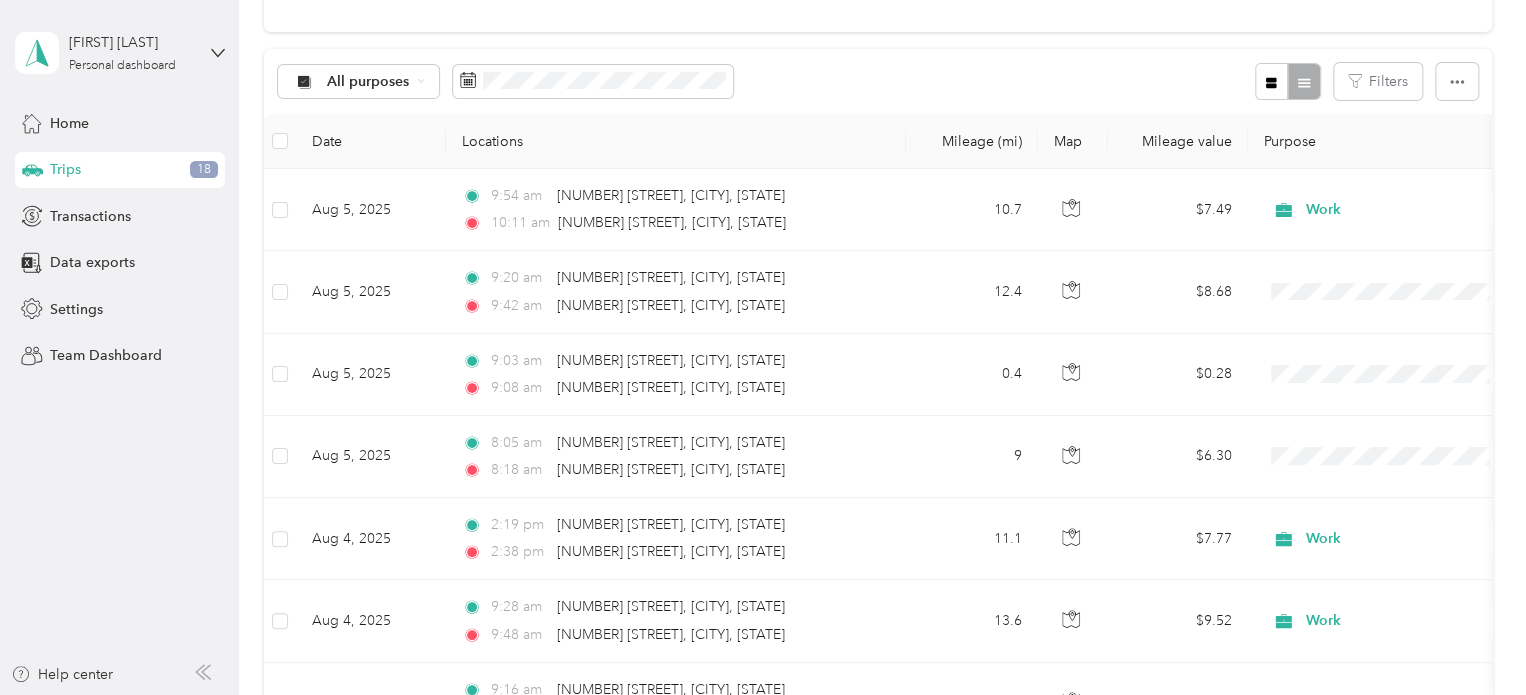 scroll, scrollTop: 157, scrollLeft: 0, axis: vertical 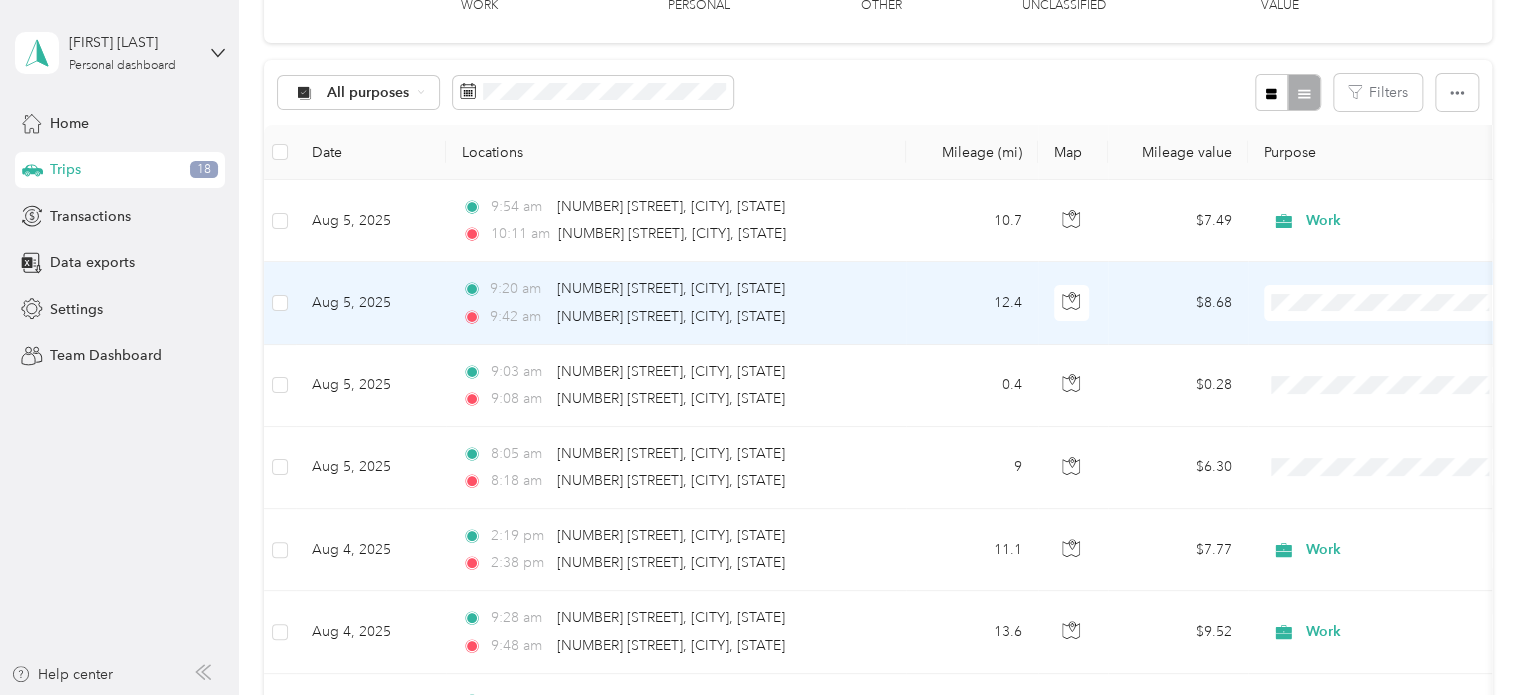 click on "Work Personal Construction  Construction  Other Charity Medical Moving Commute" at bounding box center [1388, 461] 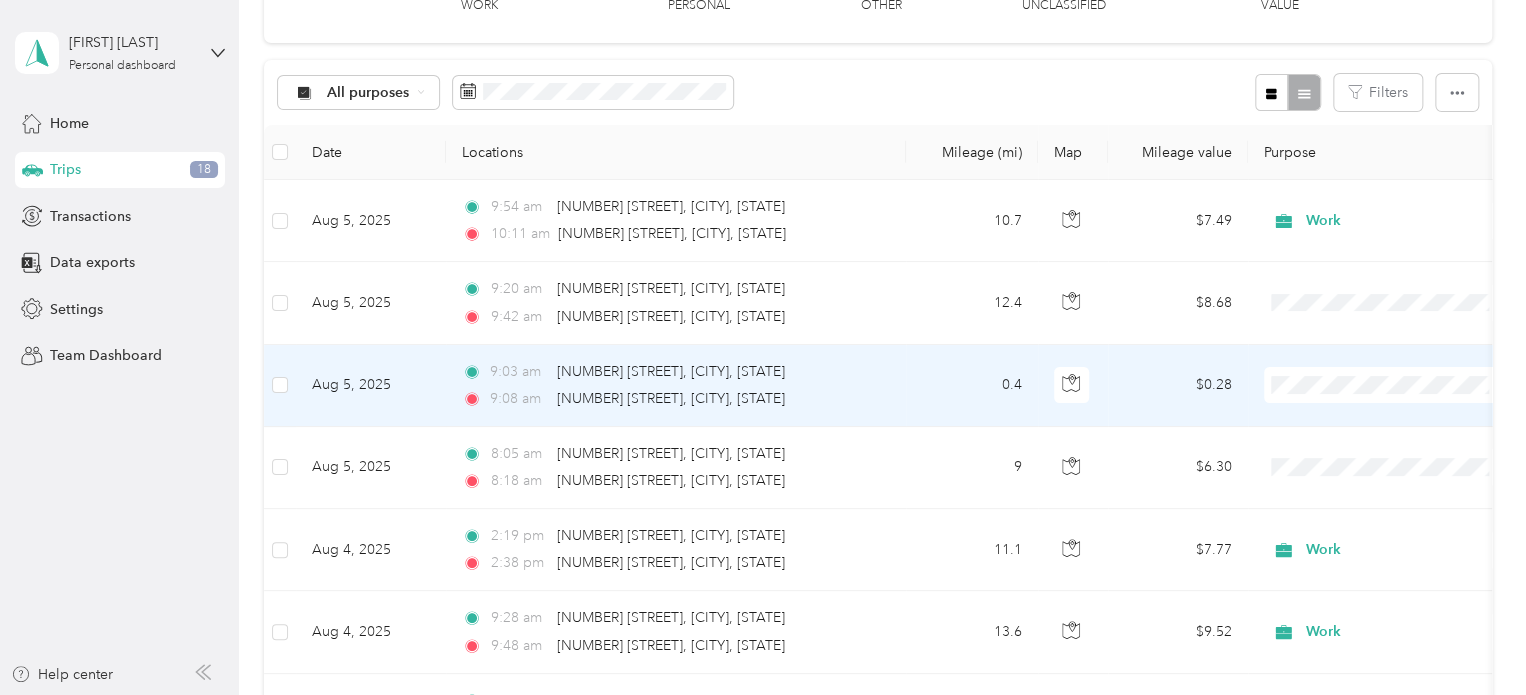 click on "Personal" at bounding box center [1405, 455] 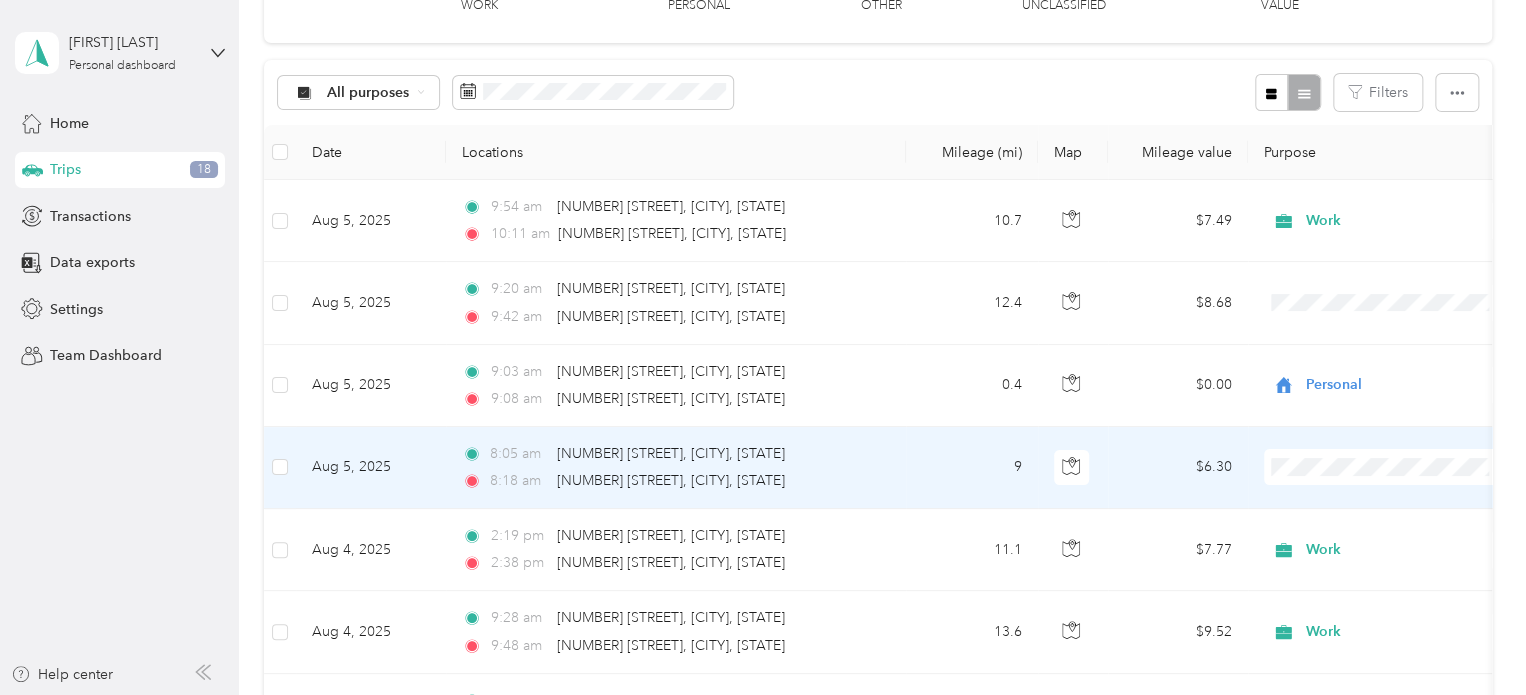 click on "Personal" at bounding box center (1388, 209) 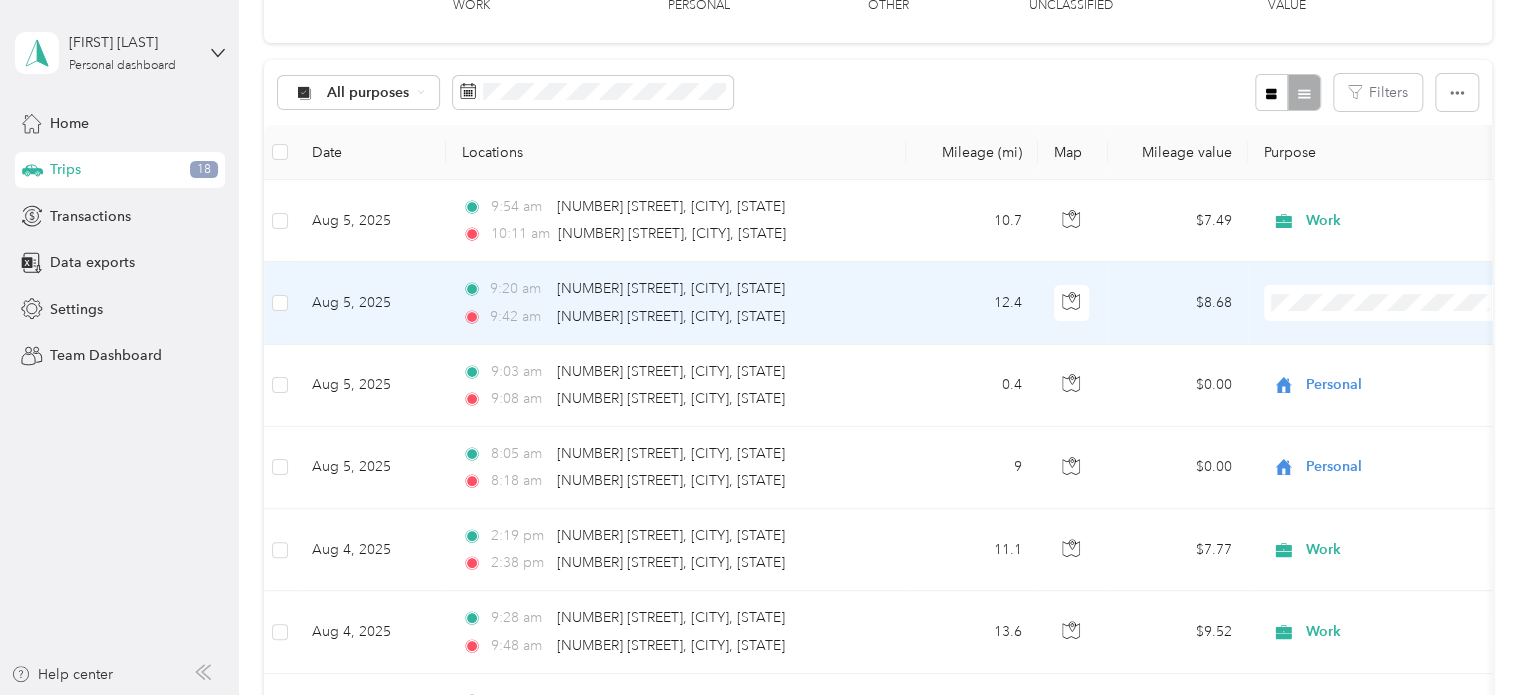 click on "Personal" at bounding box center [1405, 366] 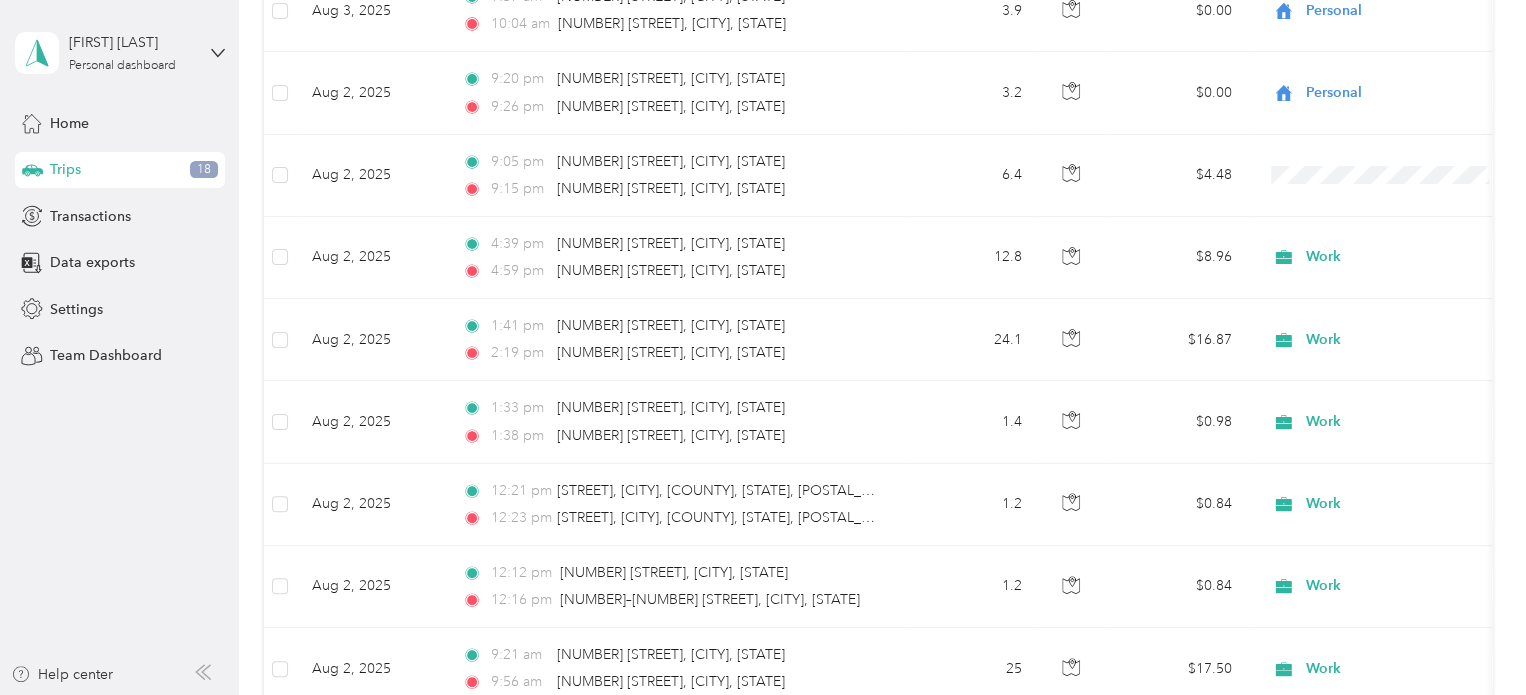 scroll, scrollTop: 1348, scrollLeft: 0, axis: vertical 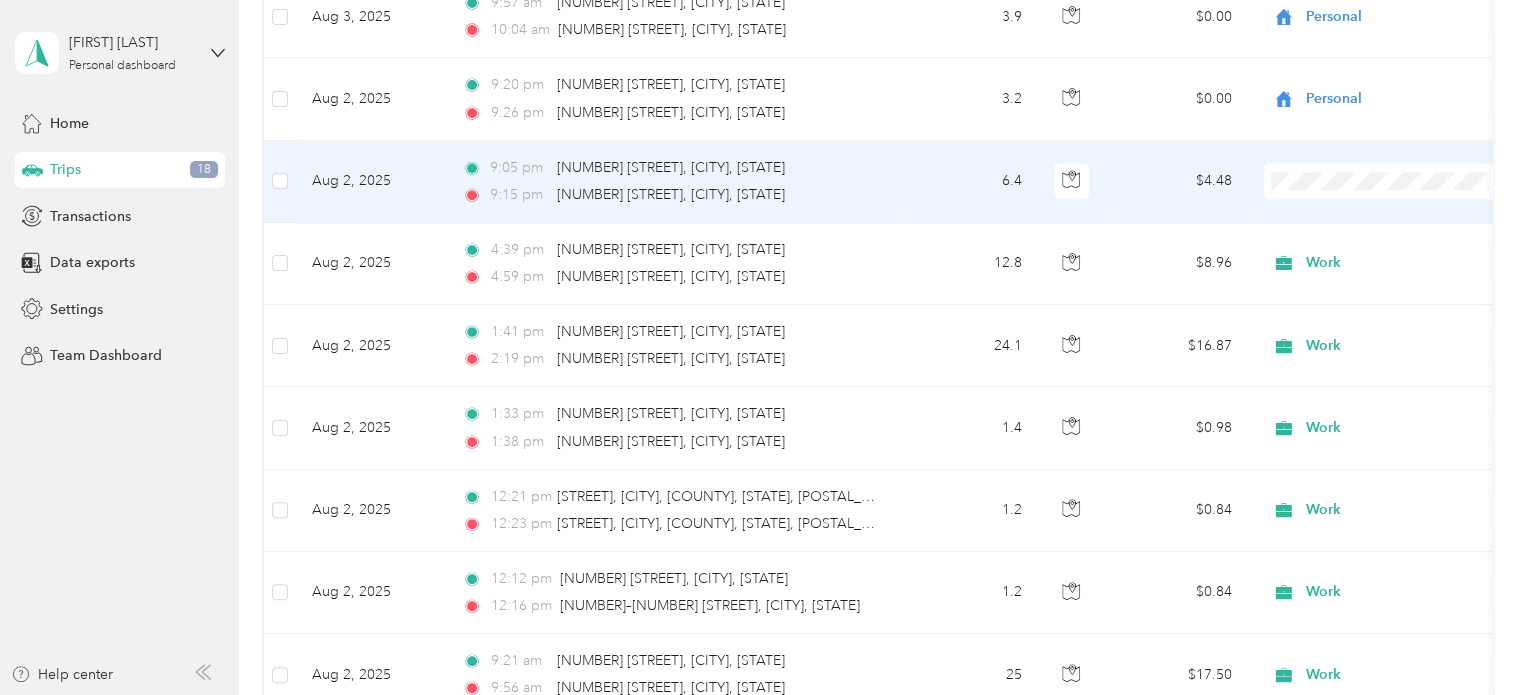 click on "Personal" at bounding box center (1405, 250) 